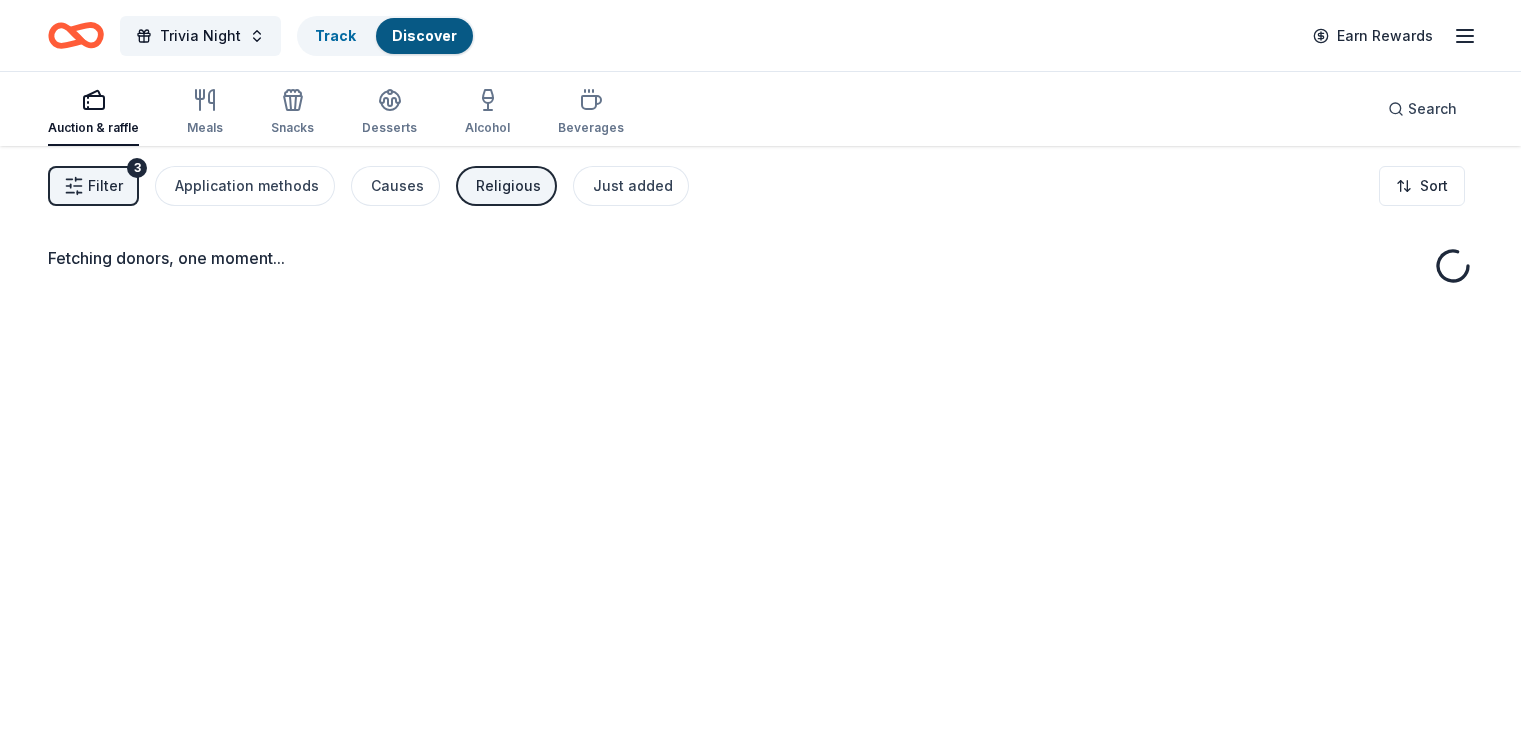 scroll, scrollTop: 0, scrollLeft: 0, axis: both 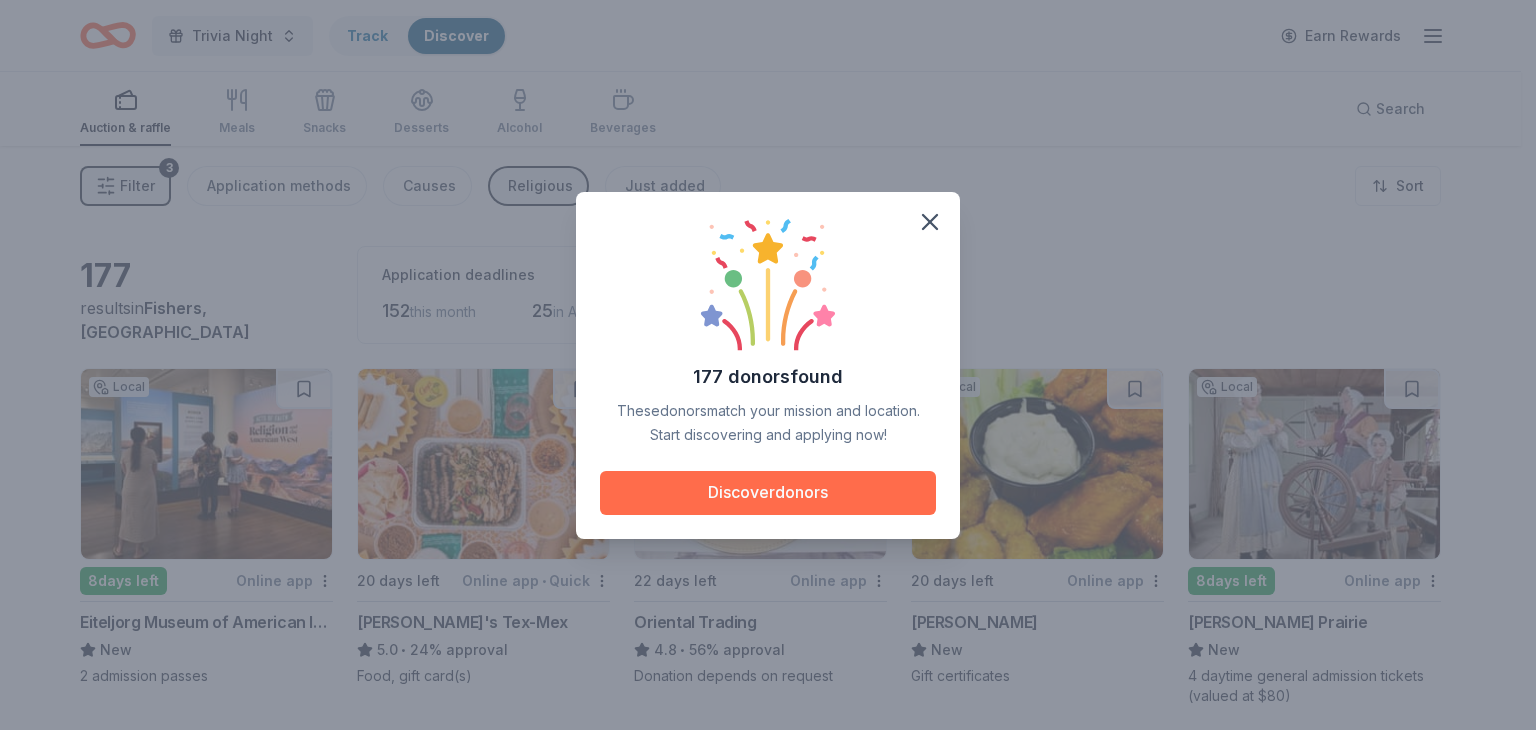 click on "Discover  donors" at bounding box center (768, 493) 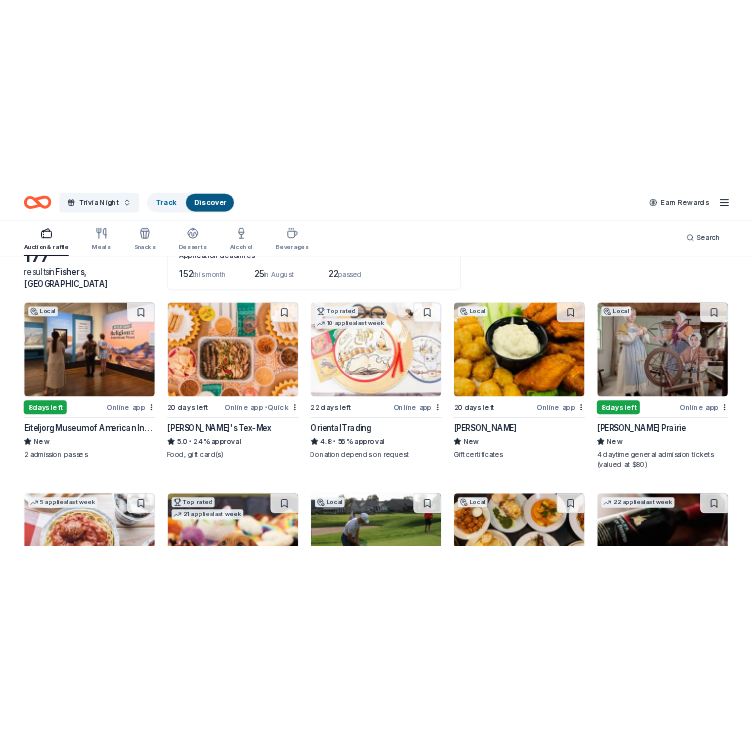 scroll, scrollTop: 139, scrollLeft: 0, axis: vertical 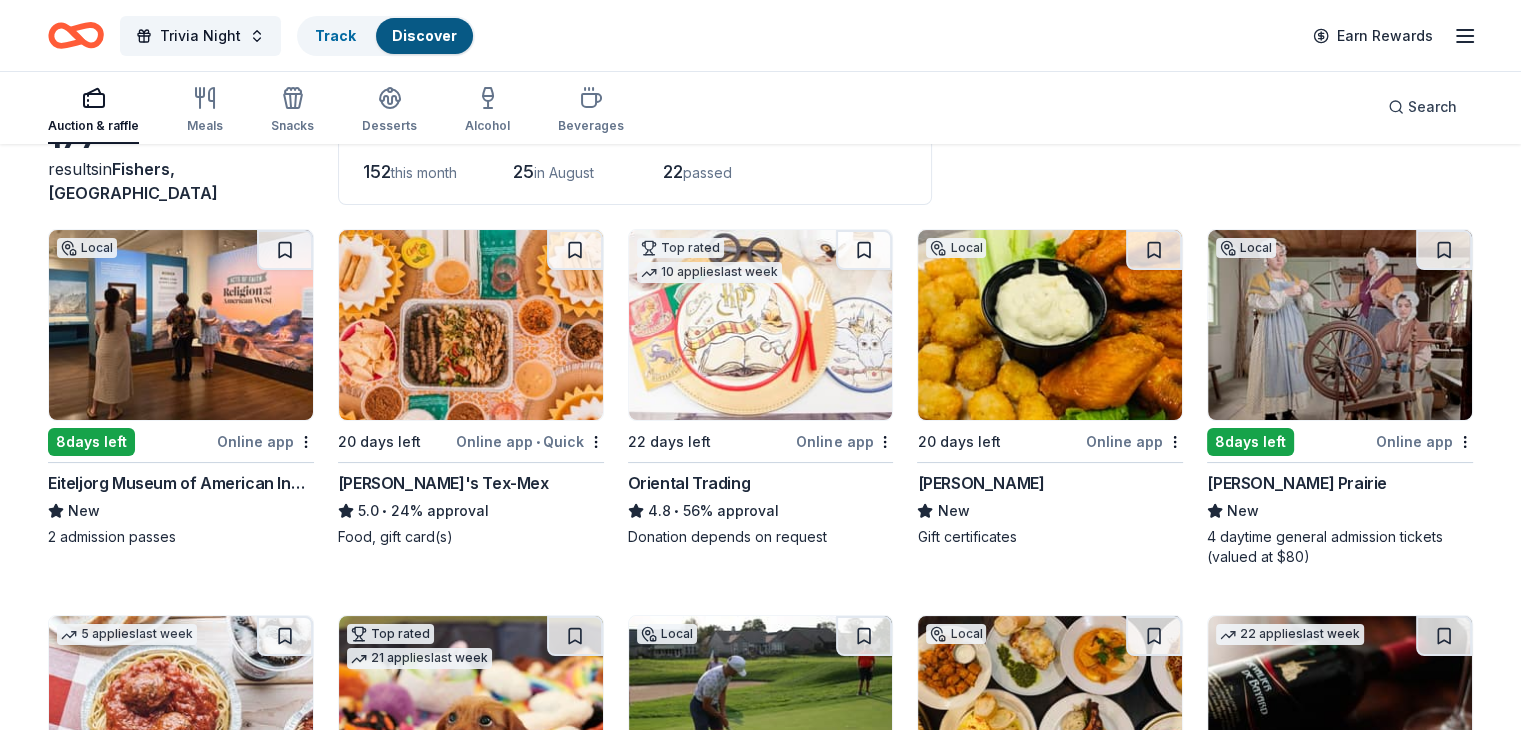 click at bounding box center [471, 325] 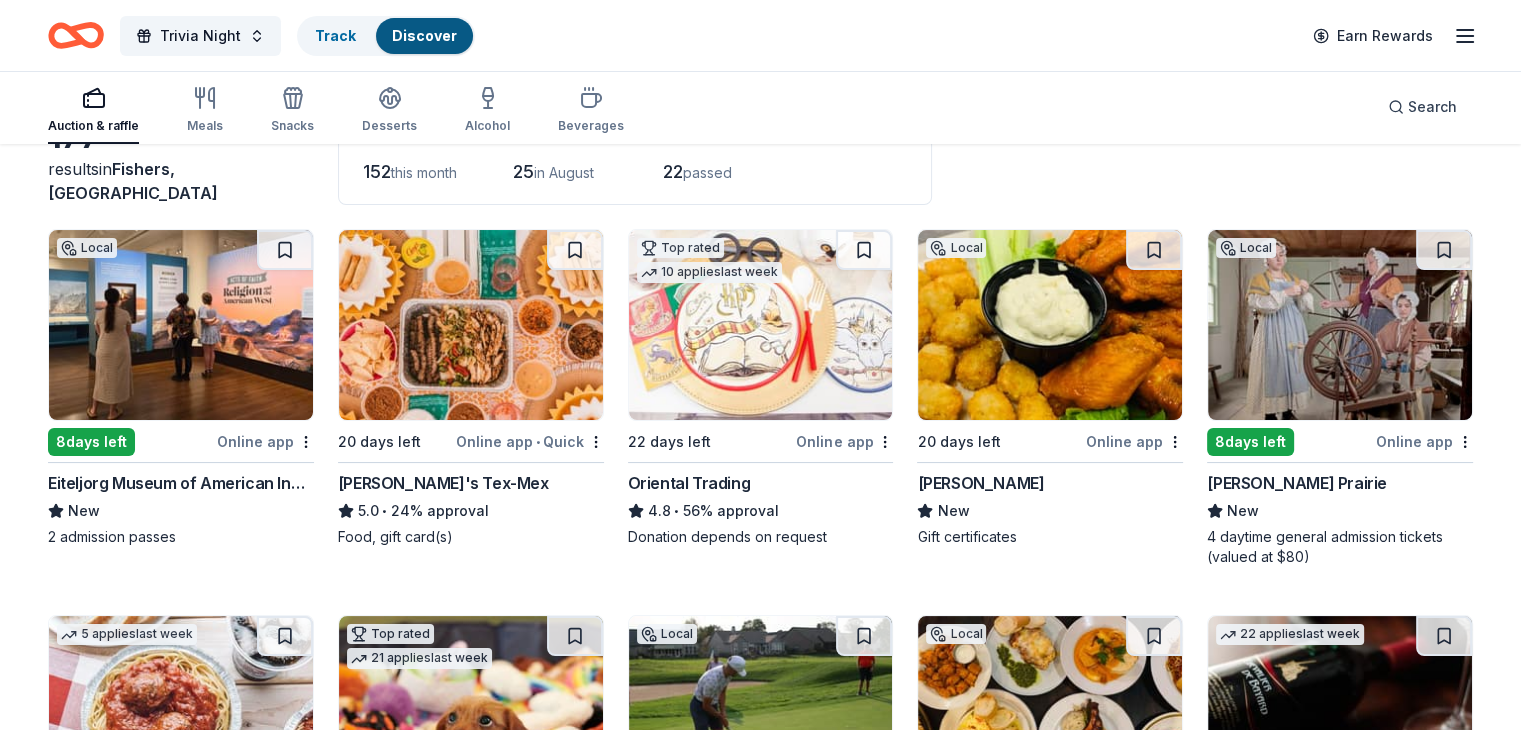 click at bounding box center [1340, 325] 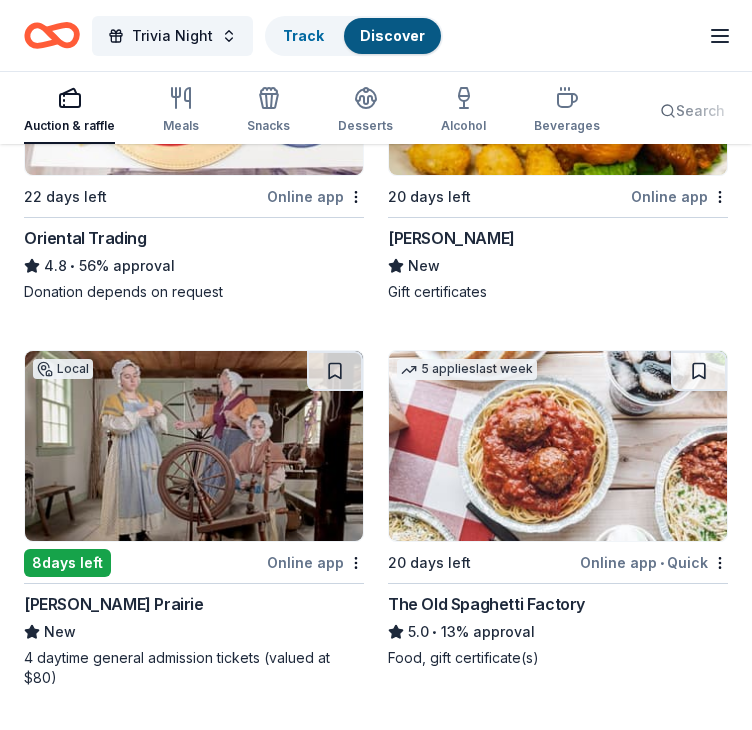 scroll, scrollTop: 750, scrollLeft: 0, axis: vertical 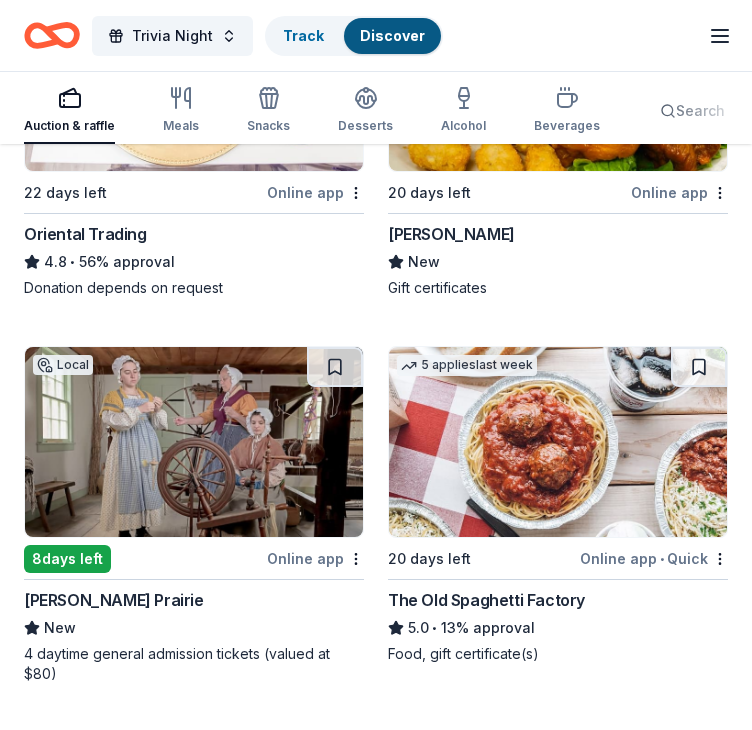 click on "Local 8  days left Online app Conner Prairie New 4 daytime general admission tickets (valued at $80)" at bounding box center (194, 515) 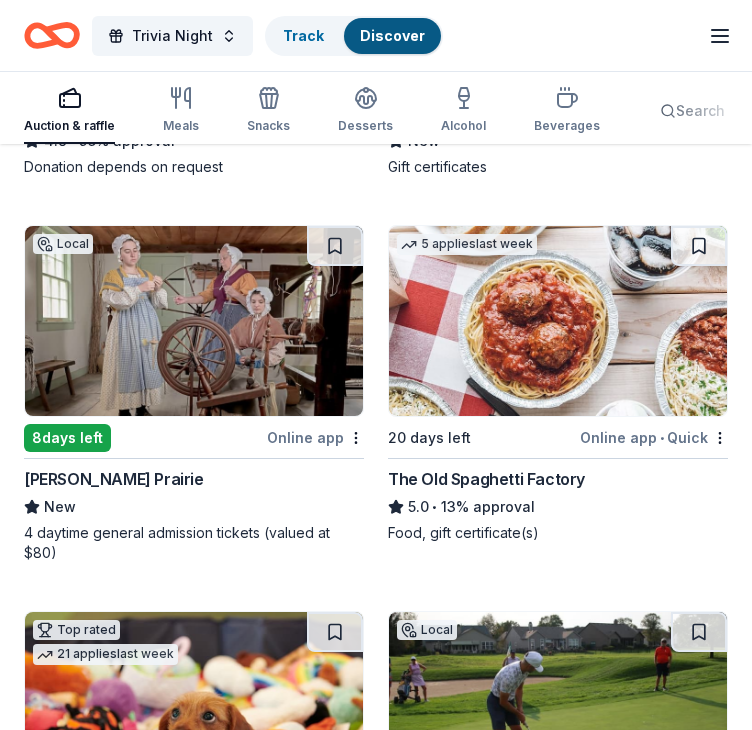 scroll, scrollTop: 880, scrollLeft: 0, axis: vertical 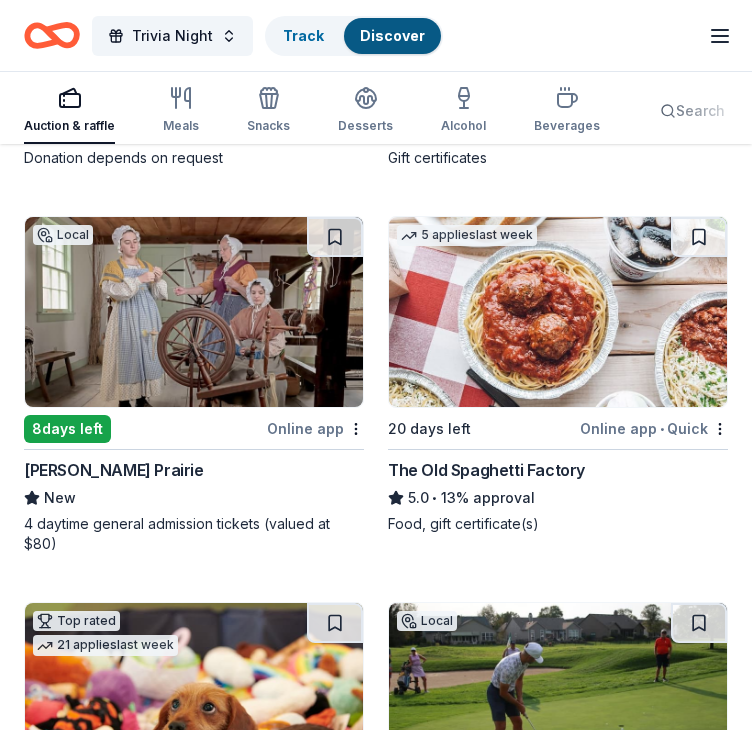 click at bounding box center (194, 698) 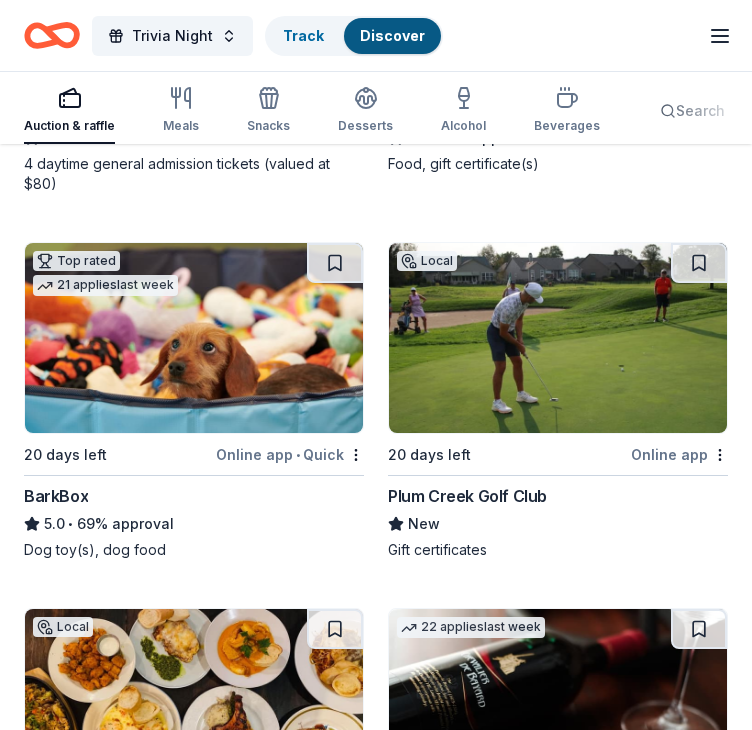 scroll, scrollTop: 1216, scrollLeft: 0, axis: vertical 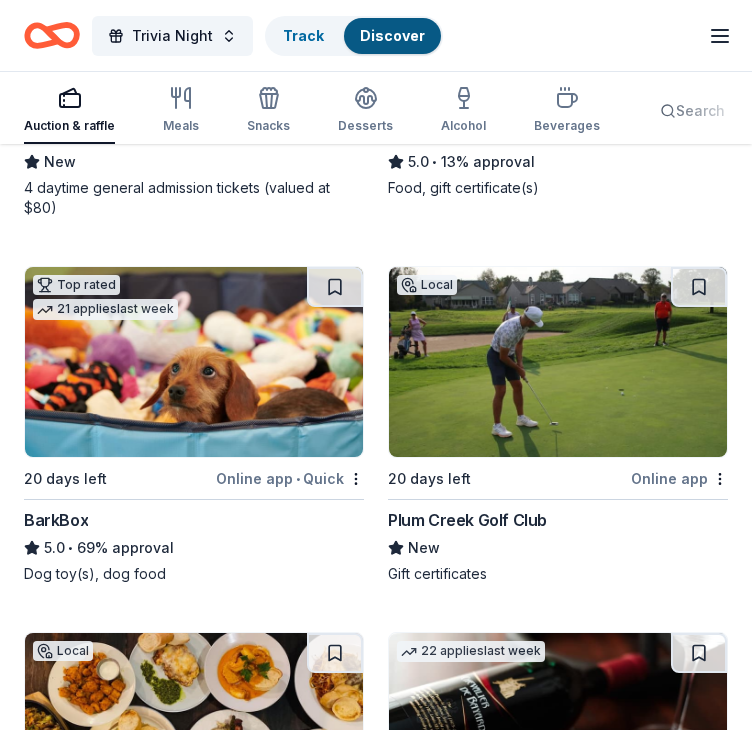 click at bounding box center [558, 362] 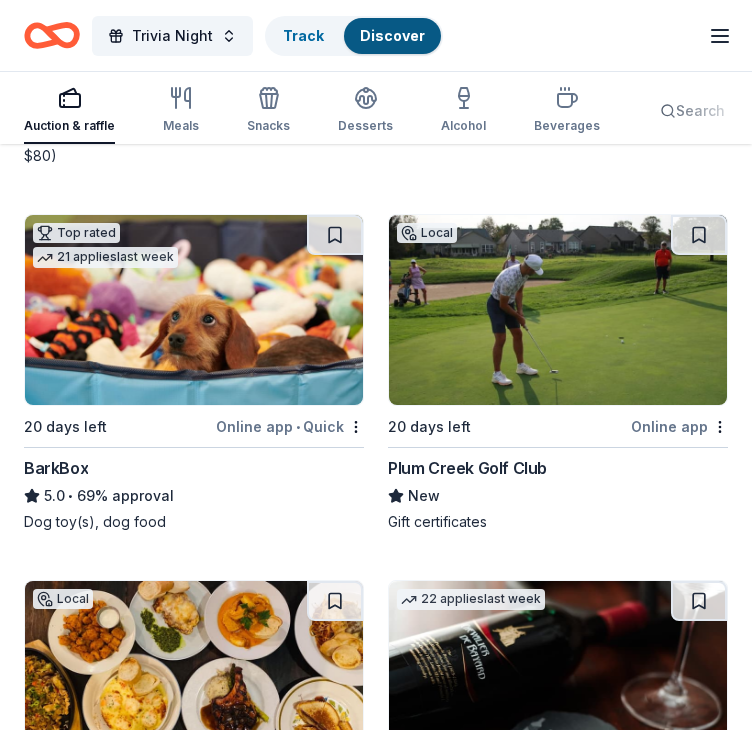 scroll, scrollTop: 1268, scrollLeft: 0, axis: vertical 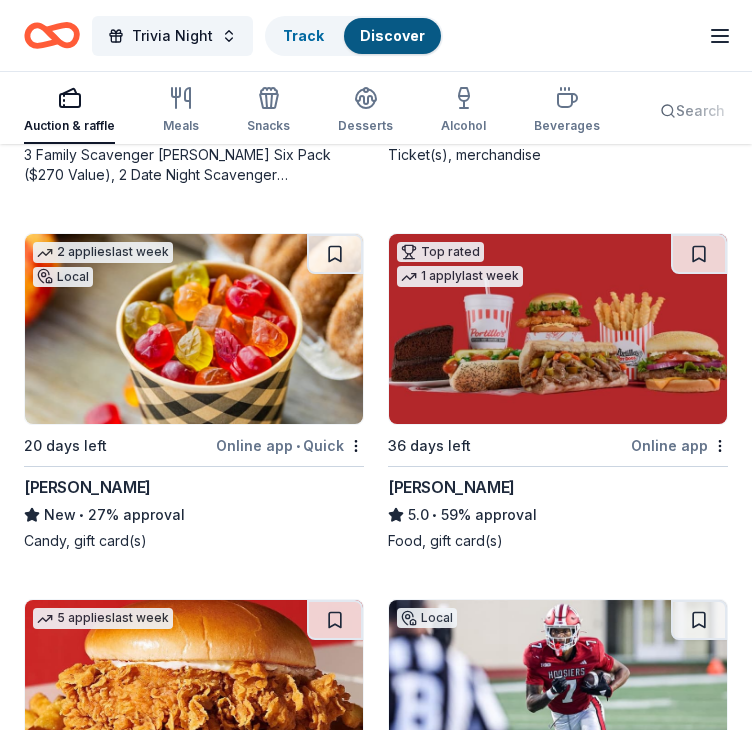 click at bounding box center (558, 329) 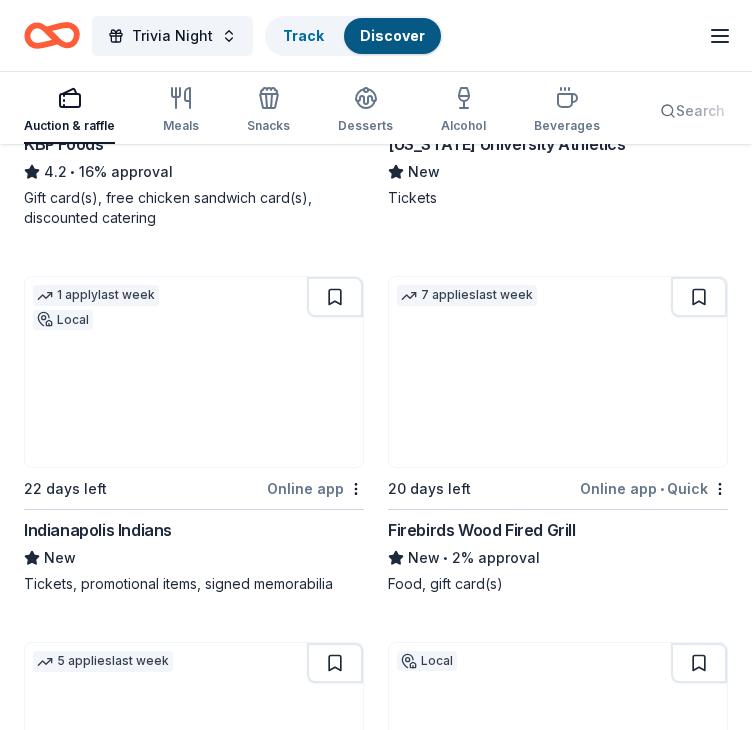 scroll, scrollTop: 2772, scrollLeft: 0, axis: vertical 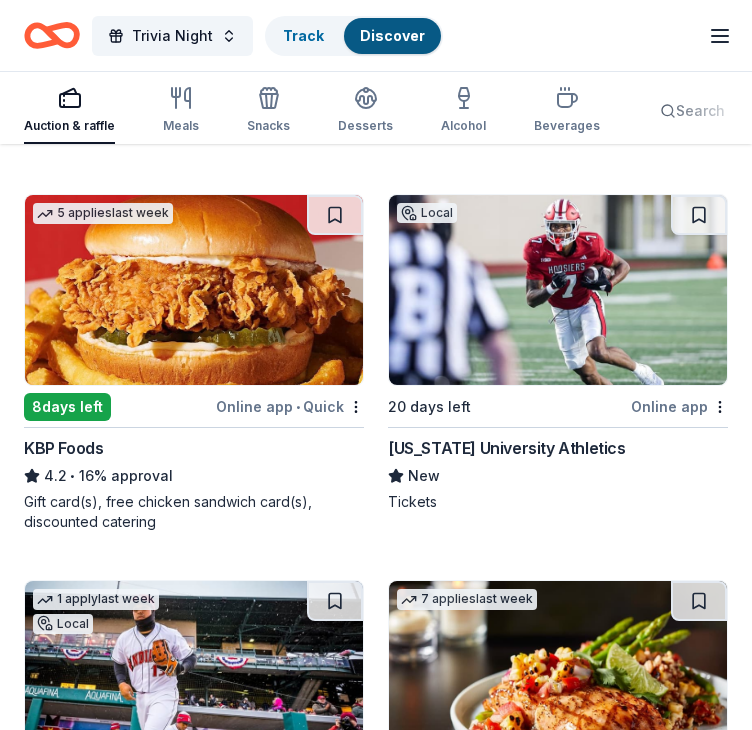 click at bounding box center (558, 290) 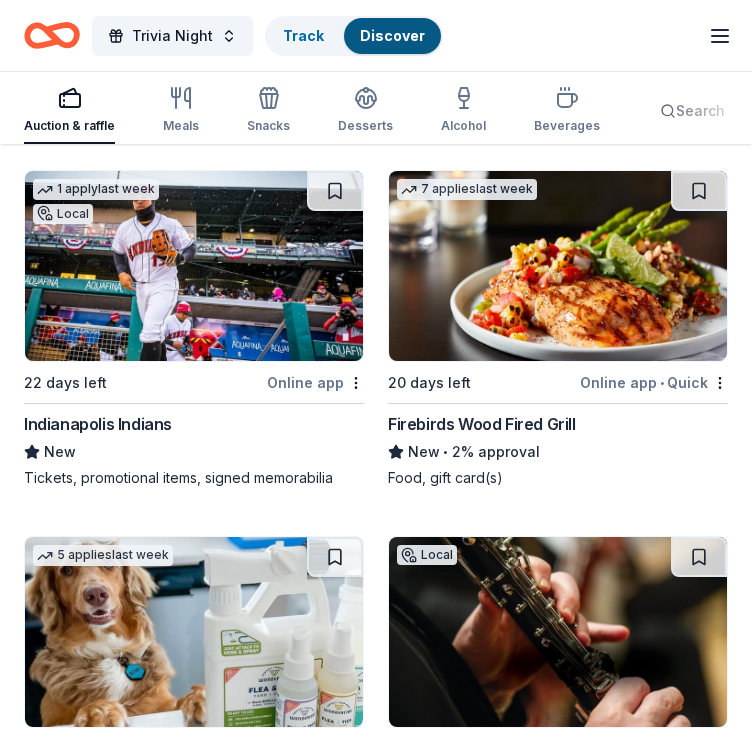 scroll, scrollTop: 3184, scrollLeft: 0, axis: vertical 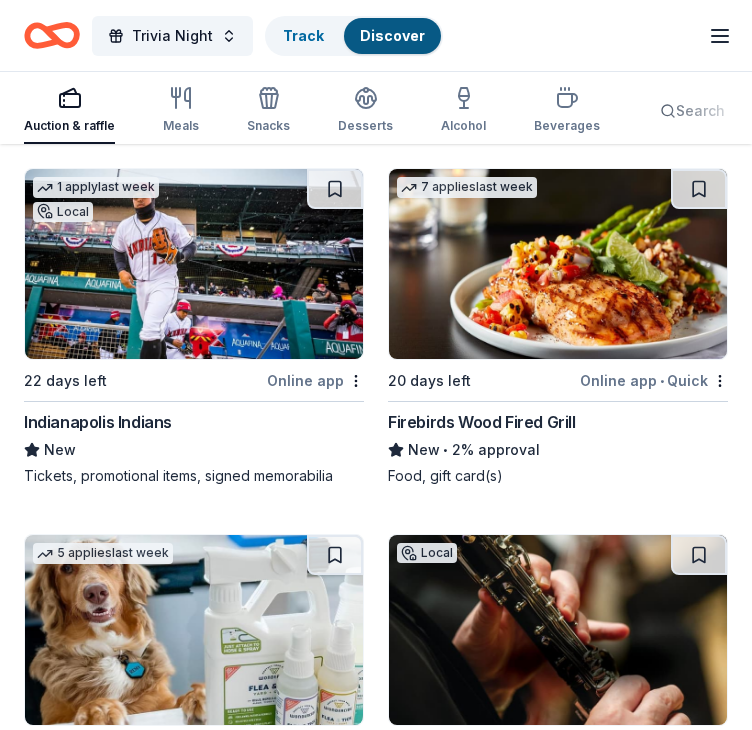 click at bounding box center [194, 264] 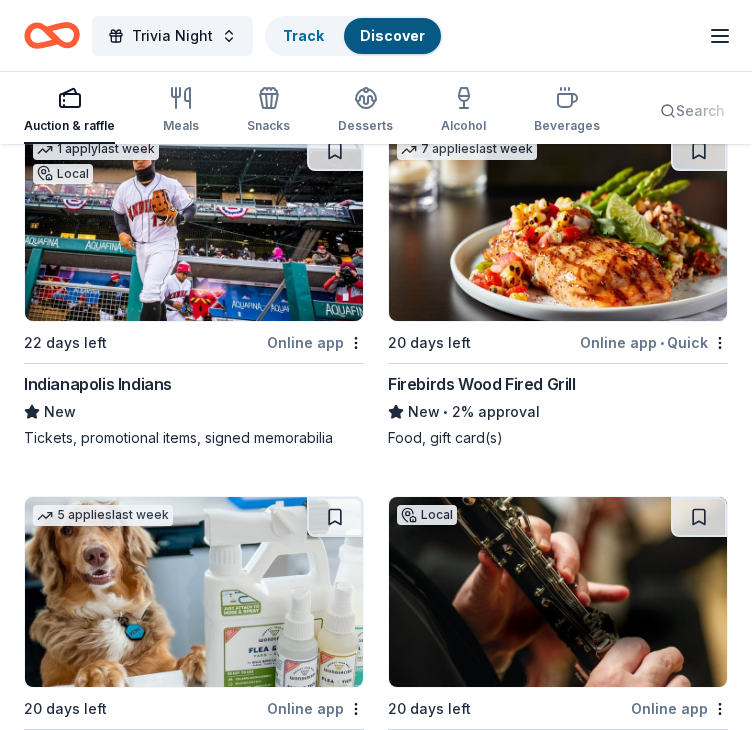 scroll, scrollTop: 3228, scrollLeft: 0, axis: vertical 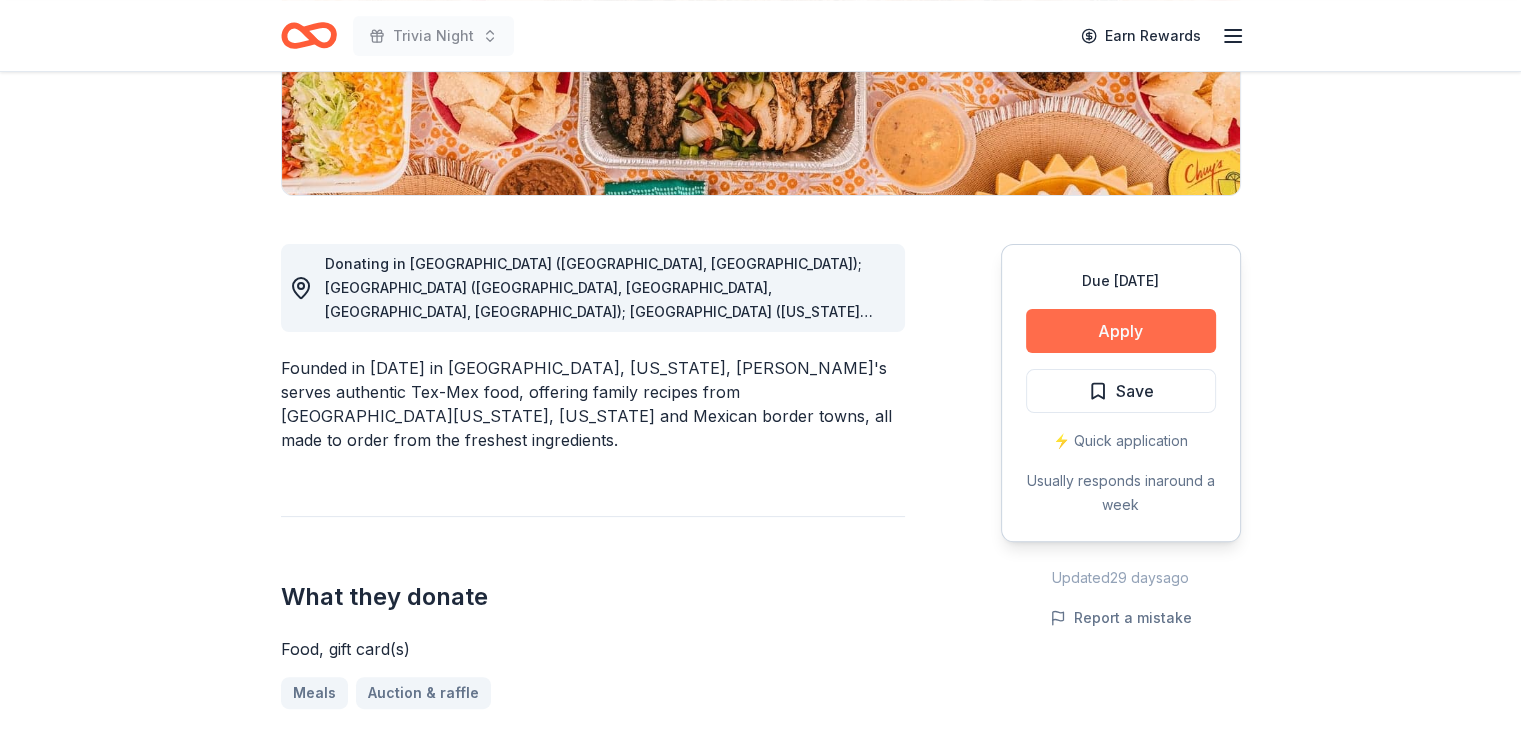 click on "Apply" at bounding box center [1121, 331] 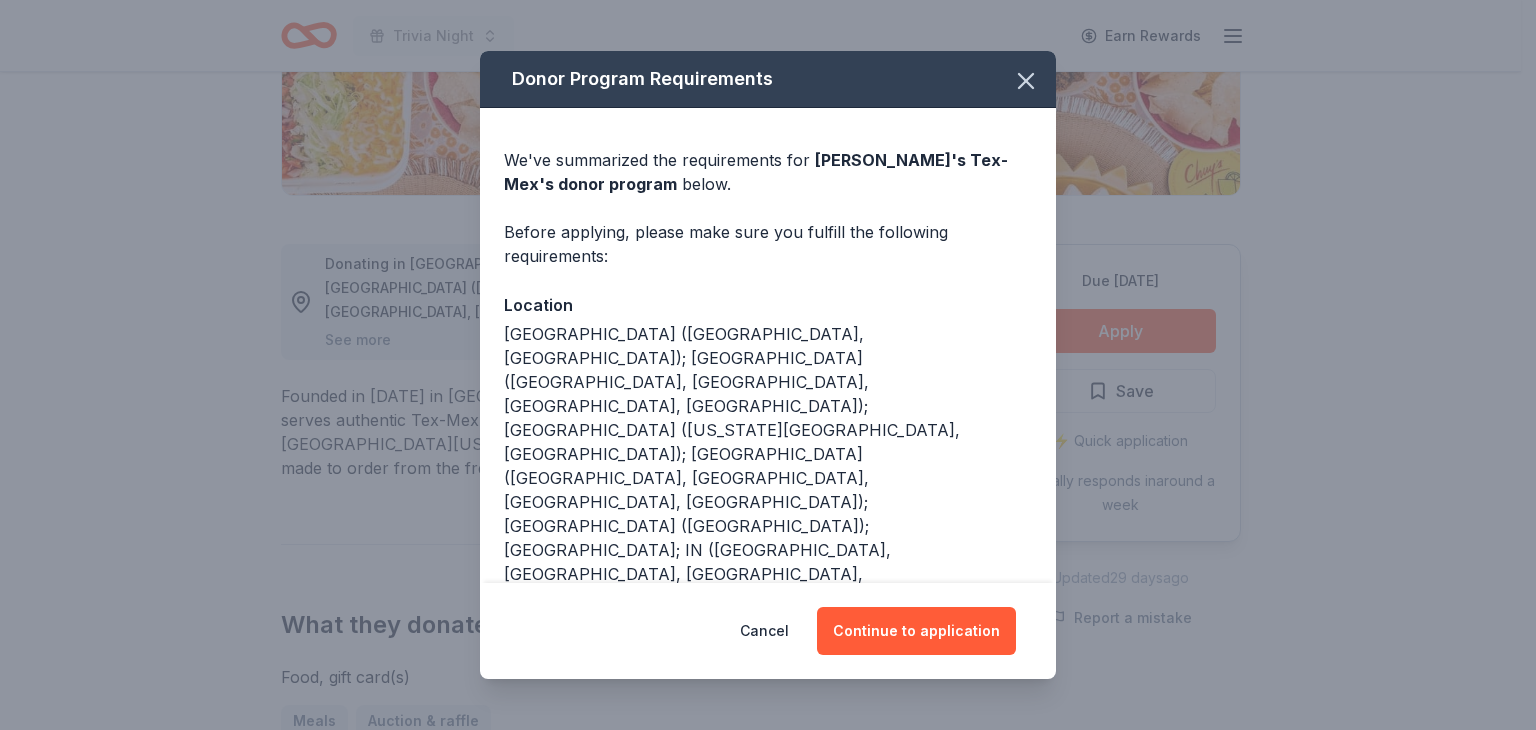 scroll, scrollTop: 61, scrollLeft: 0, axis: vertical 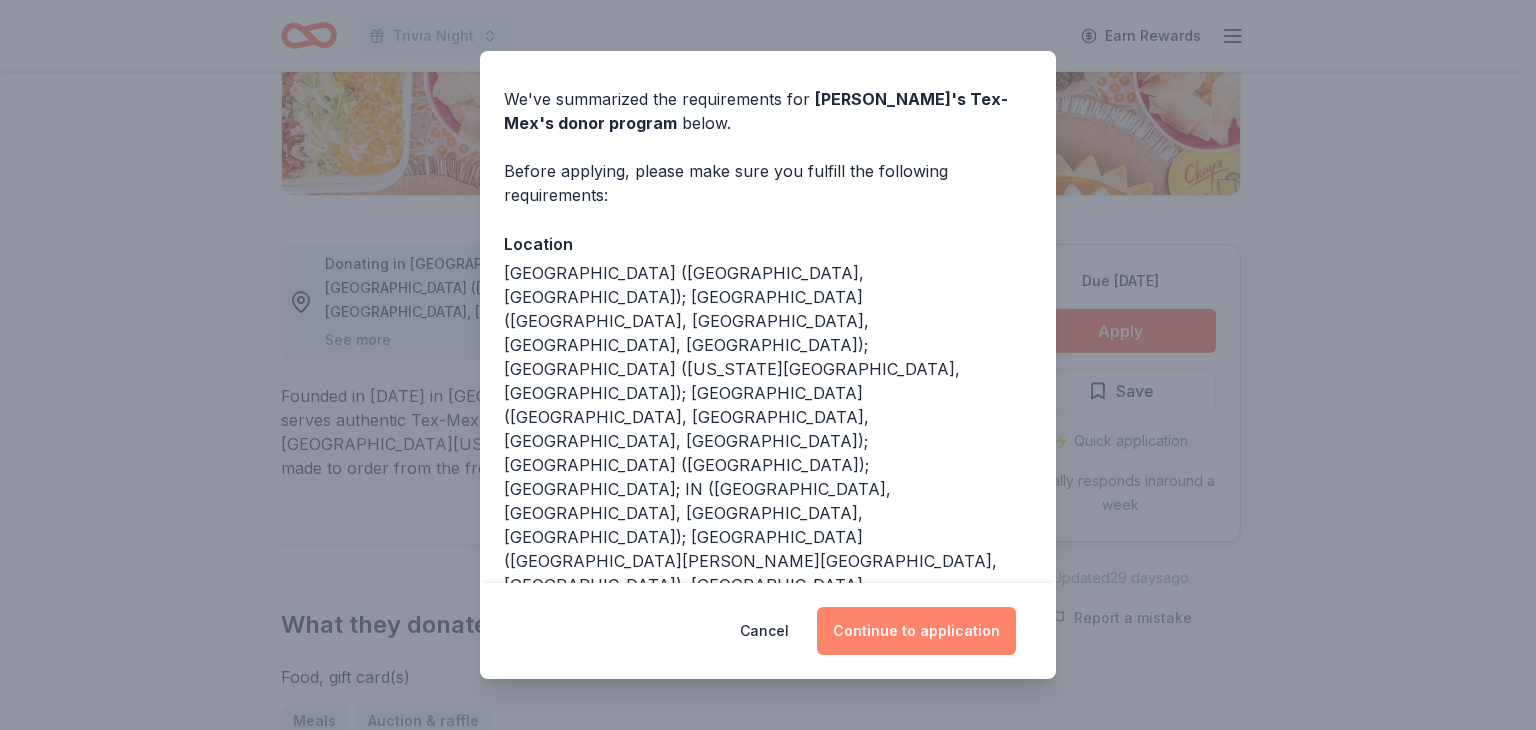 click on "Continue to application" at bounding box center [916, 631] 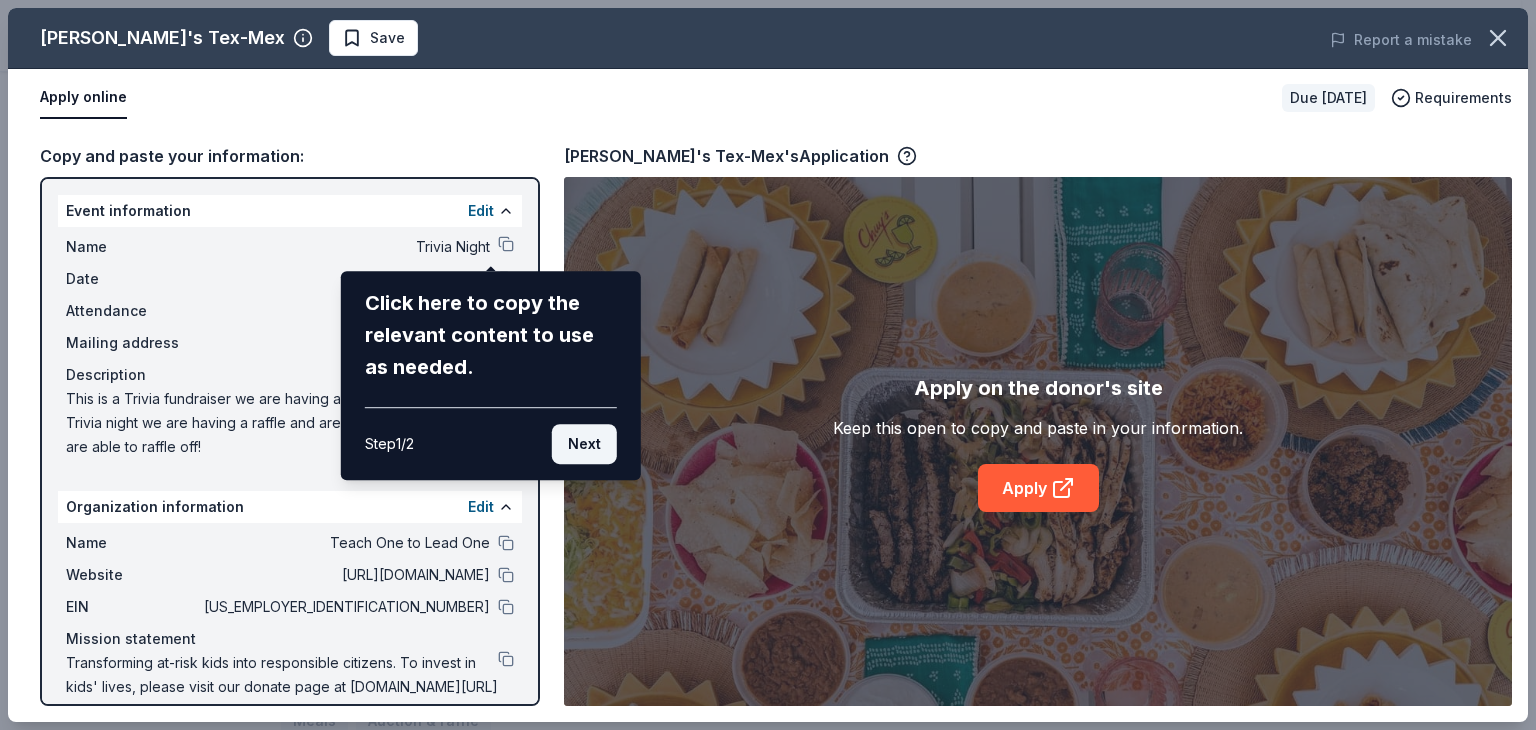 click on "Next" at bounding box center [584, 444] 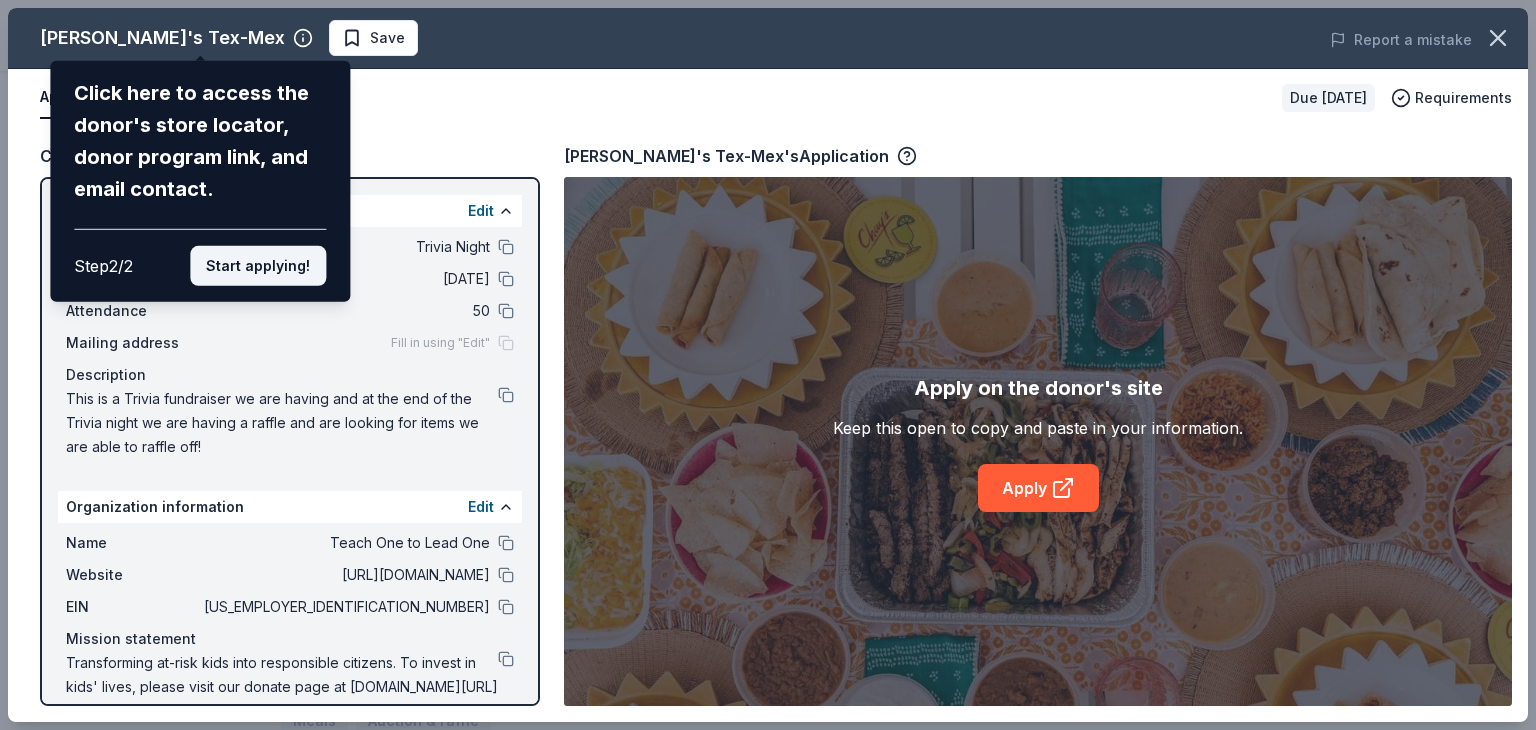 click on "Start applying!" at bounding box center [258, 266] 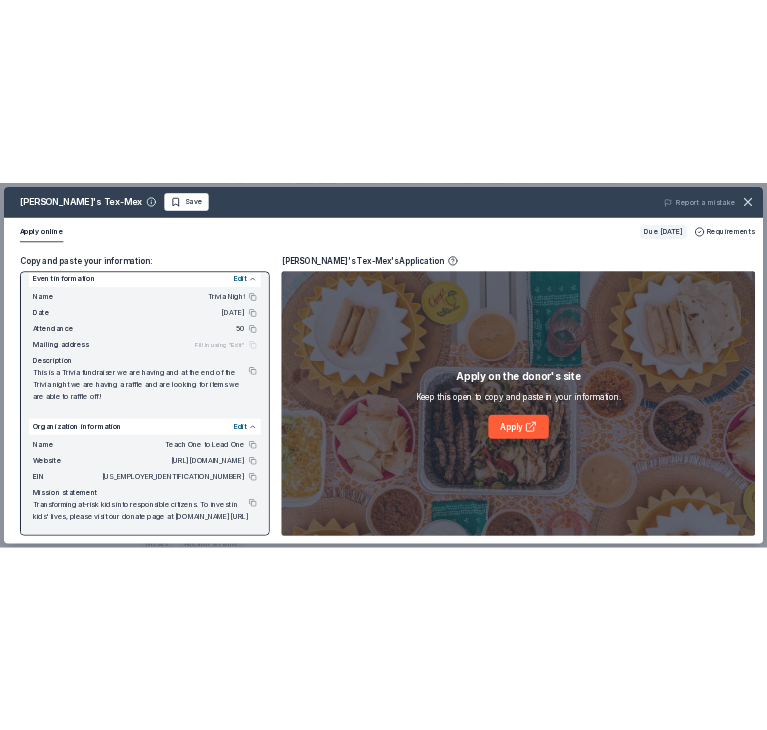 scroll, scrollTop: 17, scrollLeft: 0, axis: vertical 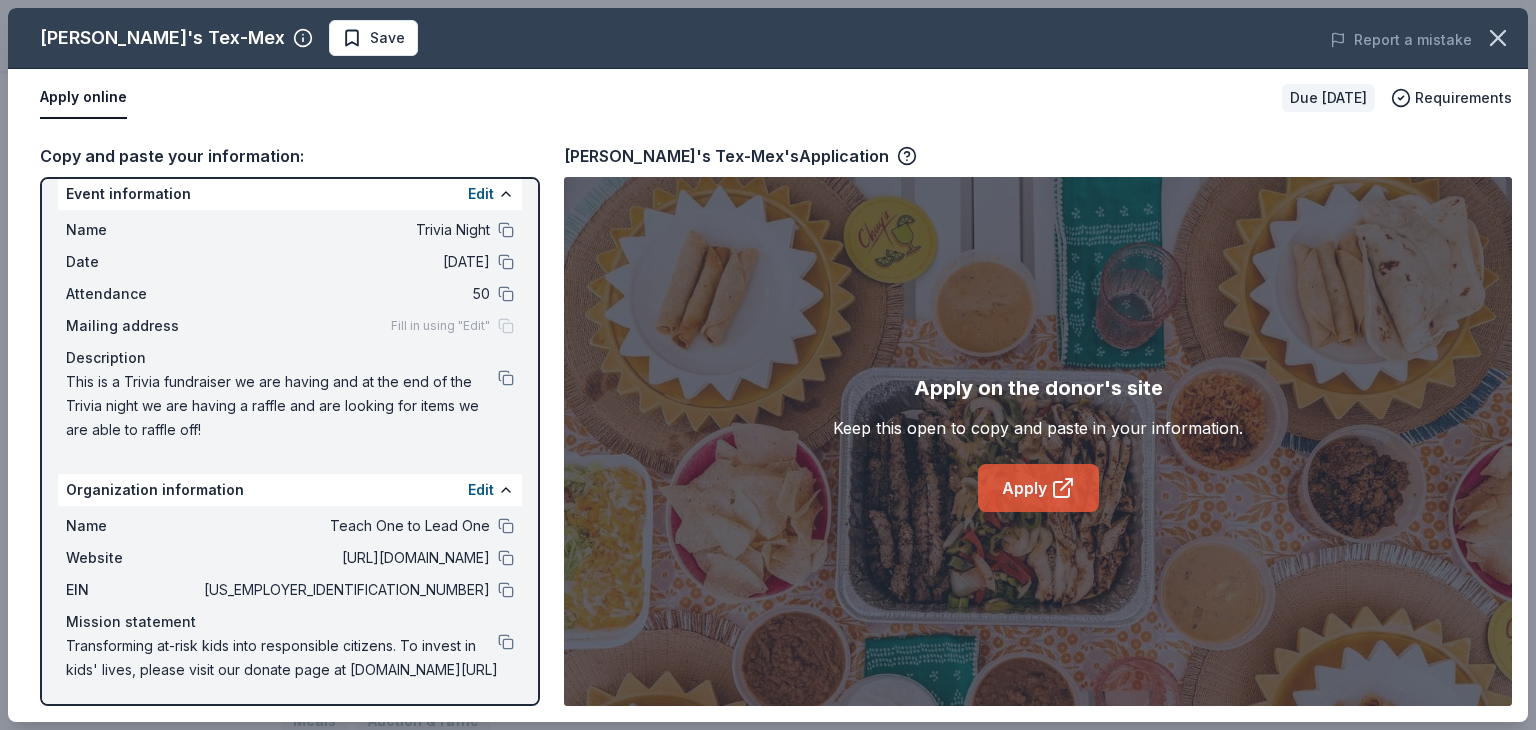 click on "Apply" at bounding box center (1038, 488) 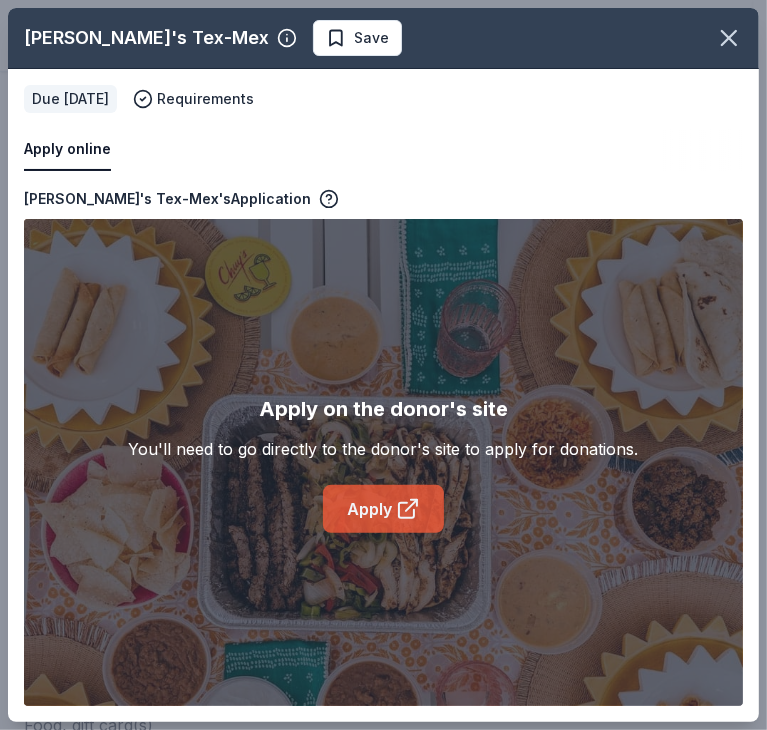 click on "Apply" at bounding box center (383, 509) 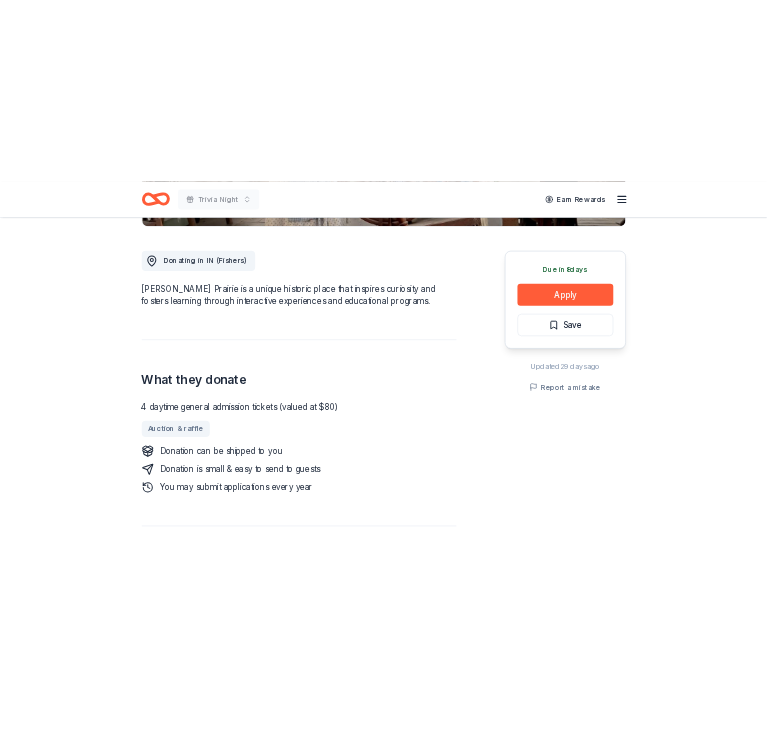 scroll, scrollTop: 520, scrollLeft: 0, axis: vertical 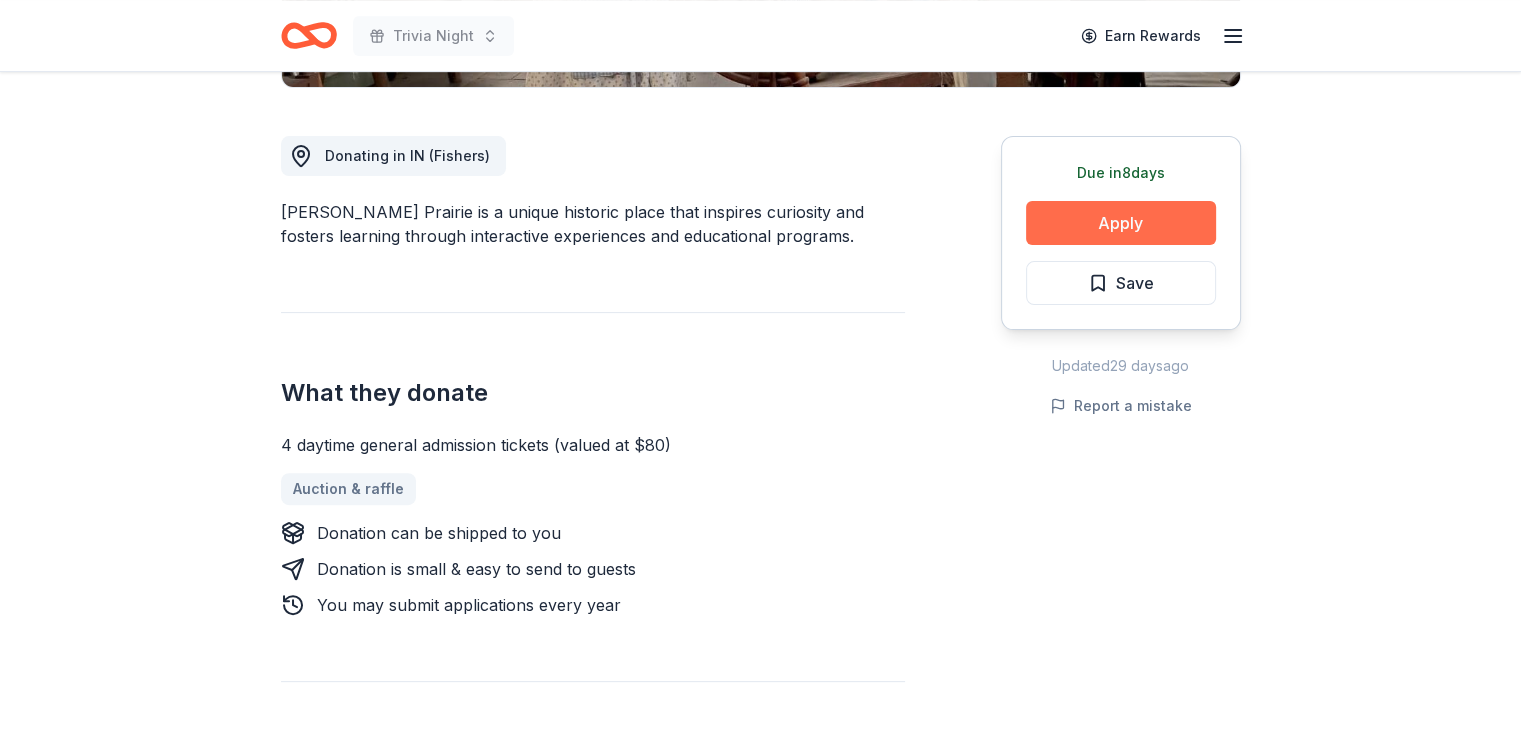 click on "Apply" at bounding box center [1121, 223] 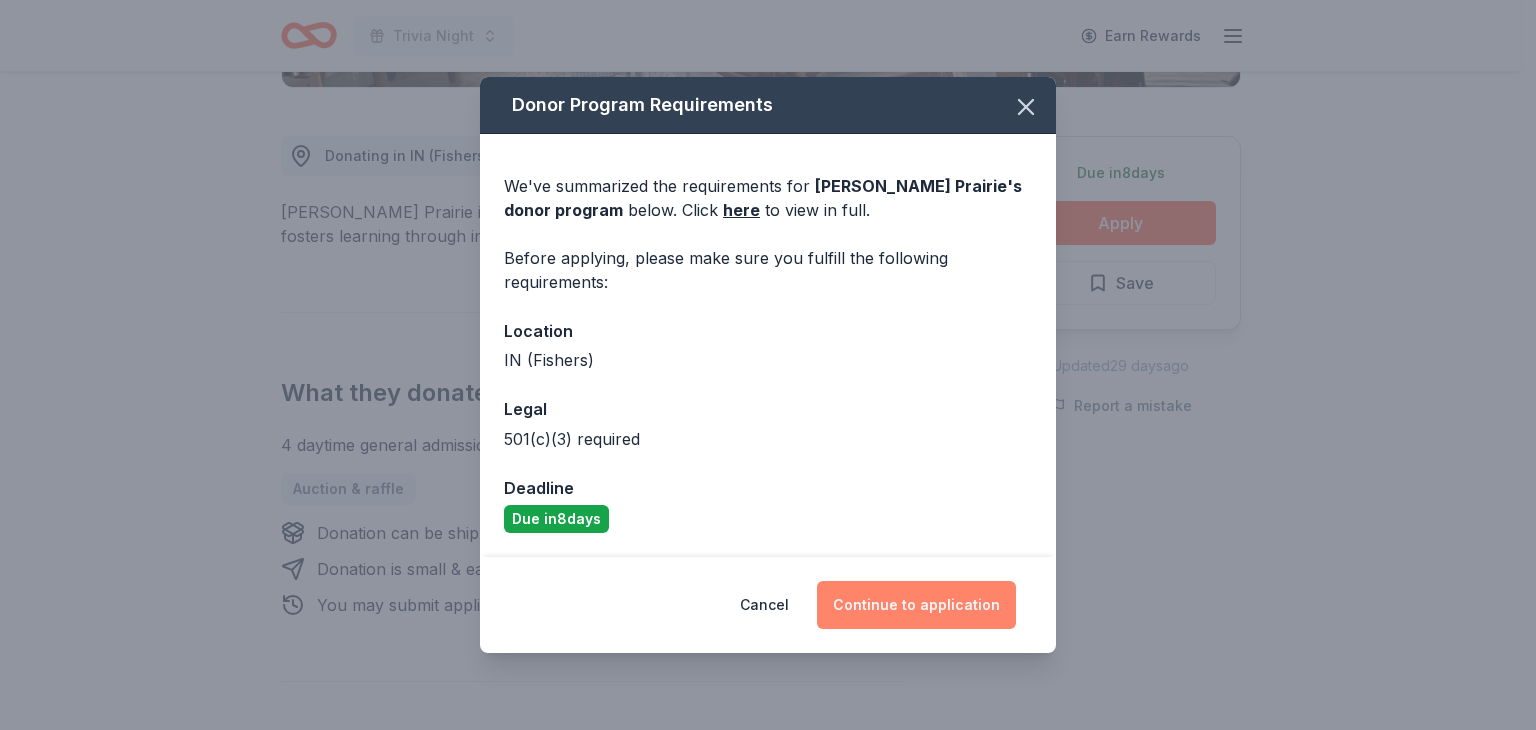 click on "Continue to application" at bounding box center [916, 605] 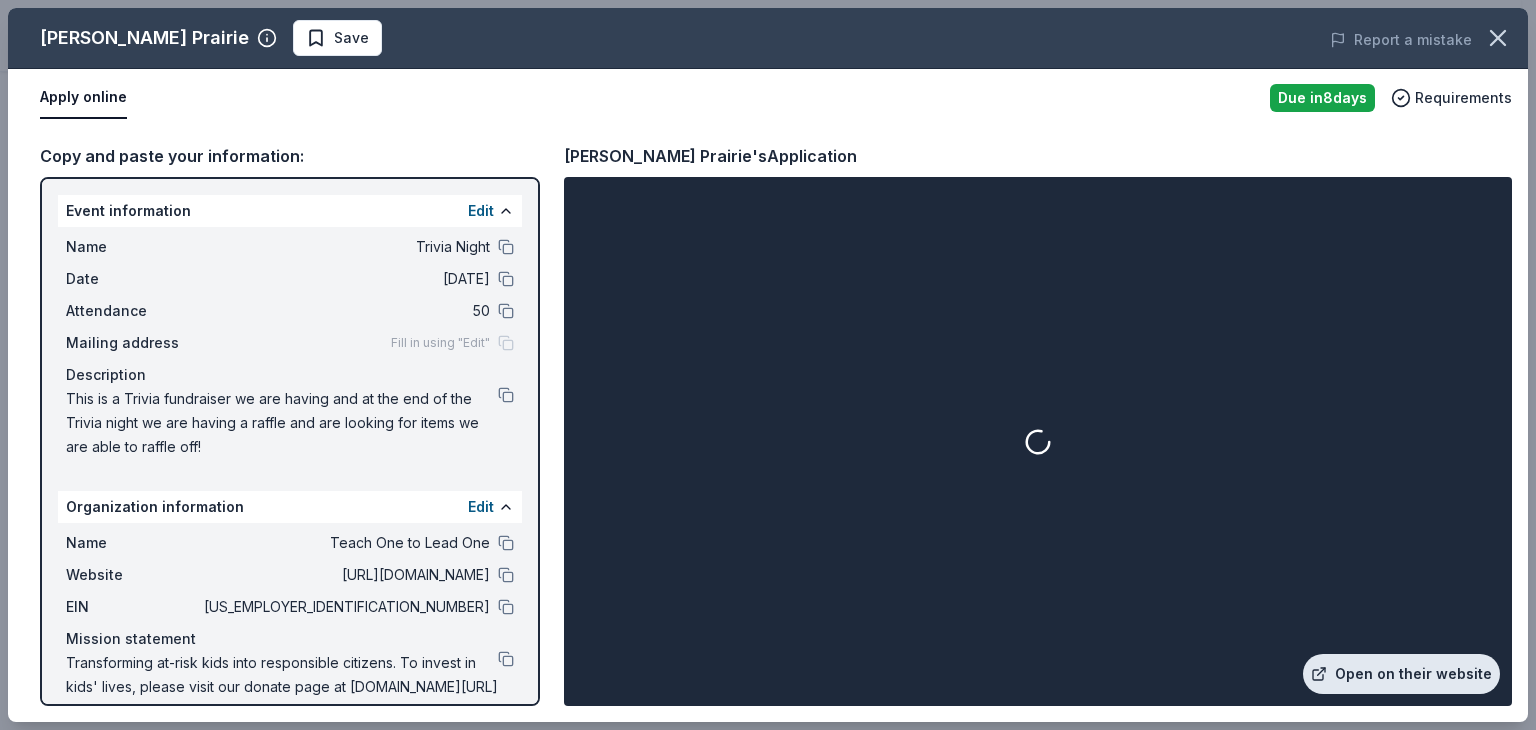 click on "Open on their website" at bounding box center [1401, 674] 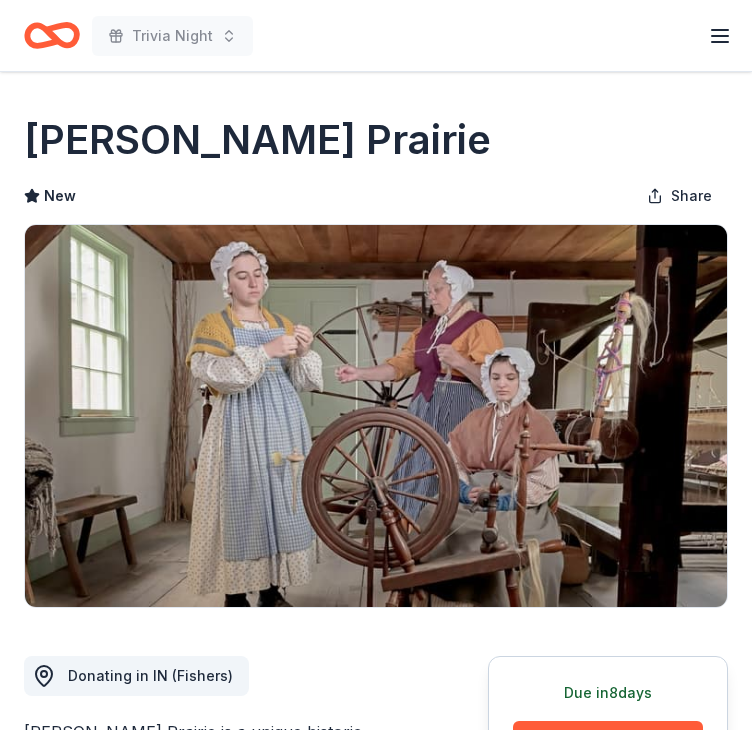 scroll, scrollTop: 0, scrollLeft: 0, axis: both 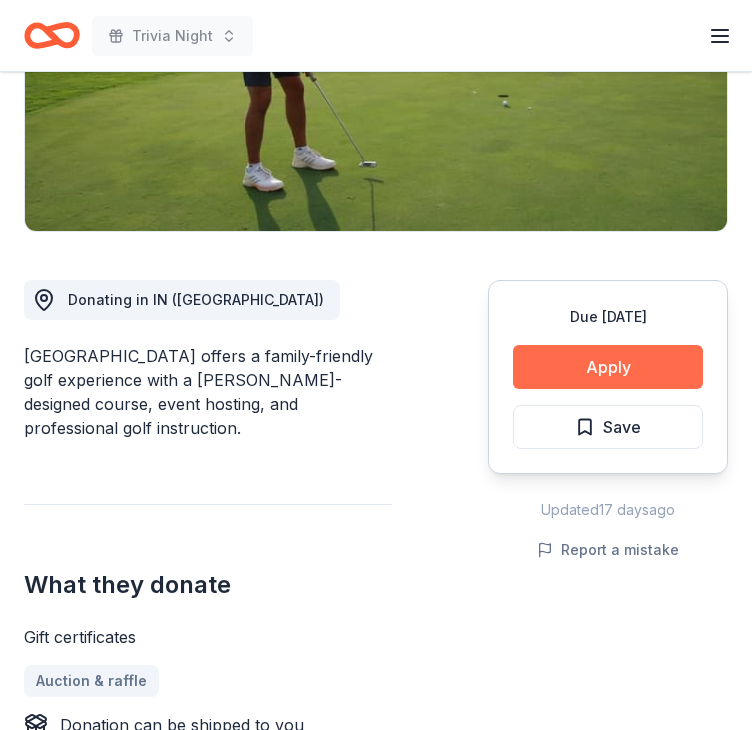 click on "Apply" at bounding box center (608, 367) 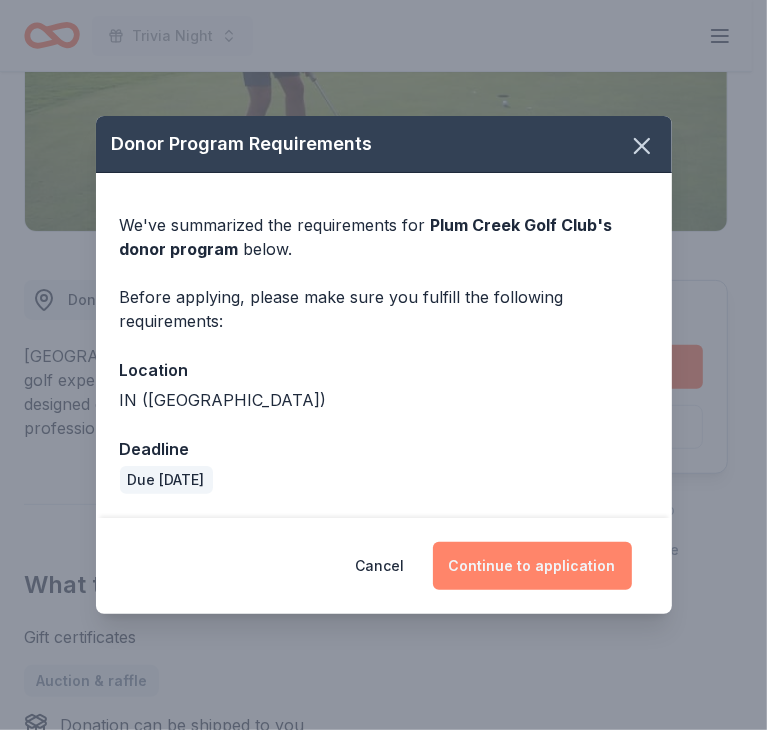 click on "Continue to application" at bounding box center (532, 566) 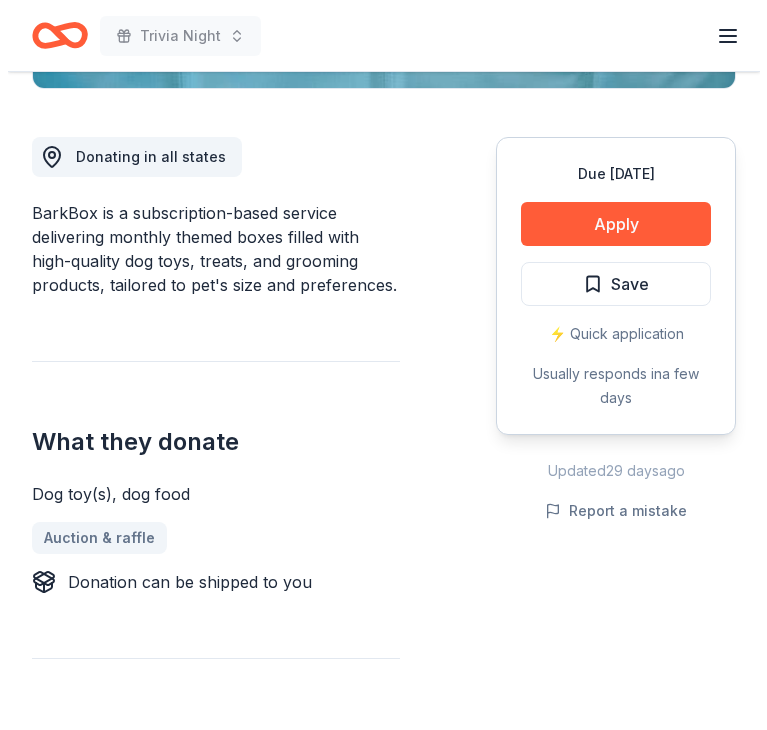 scroll, scrollTop: 526, scrollLeft: 0, axis: vertical 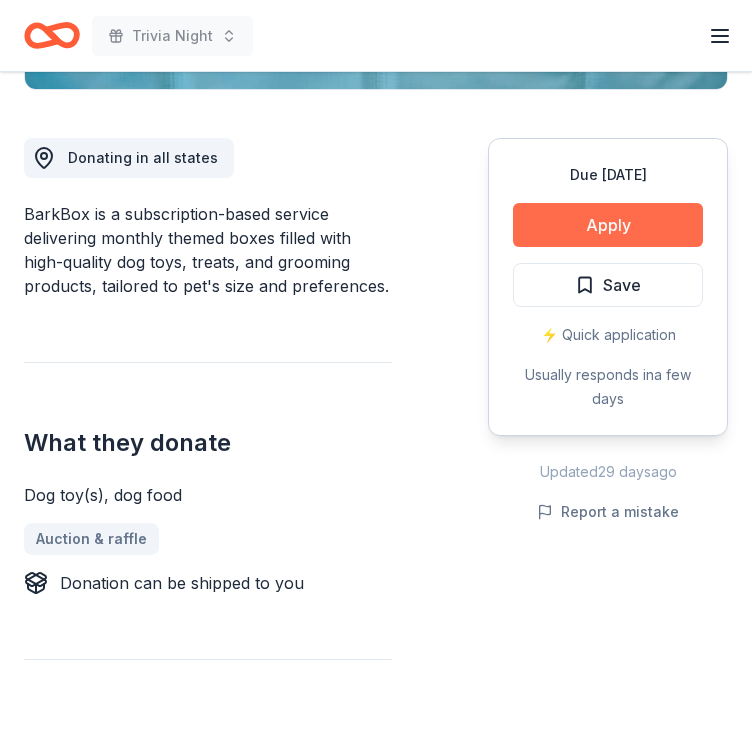 click on "Apply" at bounding box center (608, 225) 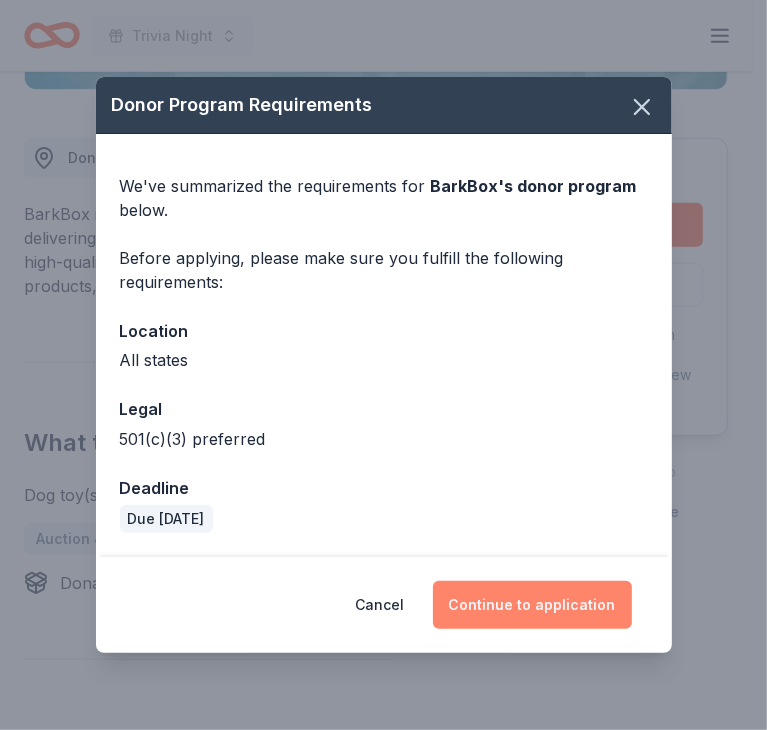 click on "Continue to application" at bounding box center [532, 605] 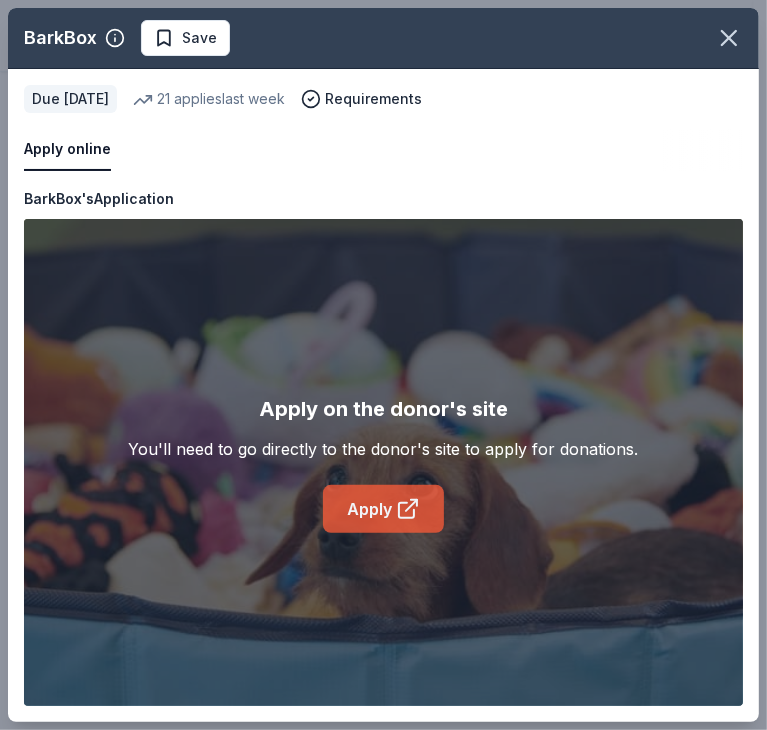 click on "Apply" at bounding box center [383, 509] 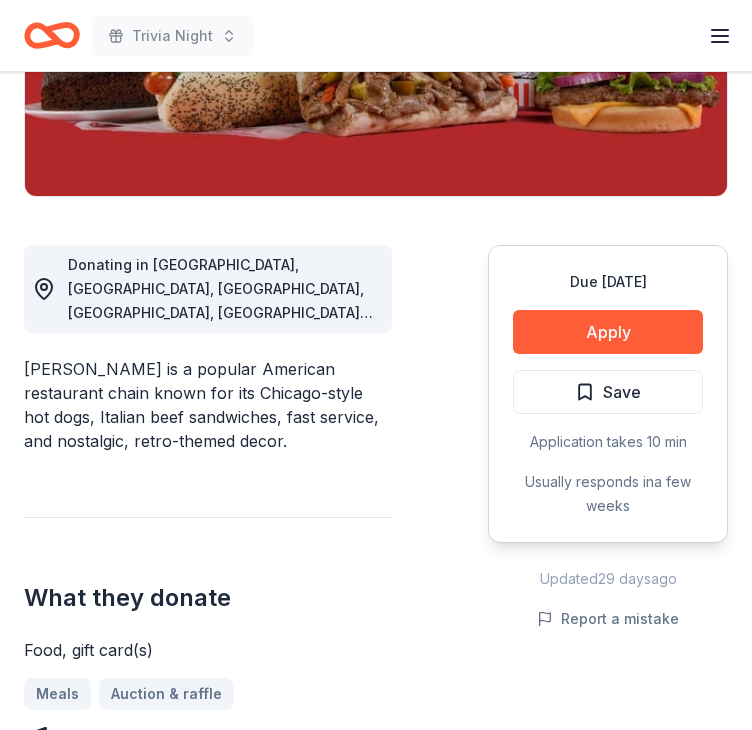 scroll, scrollTop: 420, scrollLeft: 0, axis: vertical 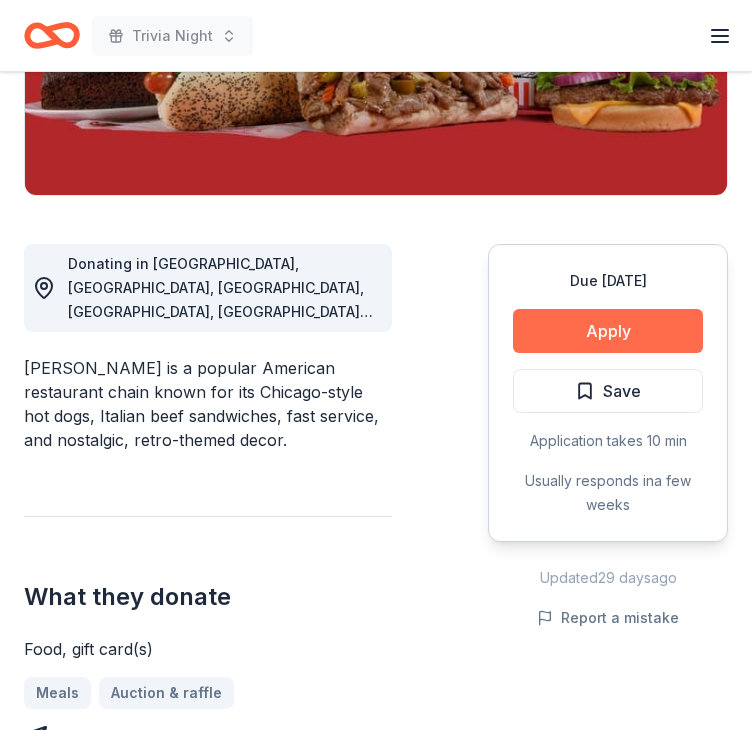 click on "Apply" at bounding box center [608, 331] 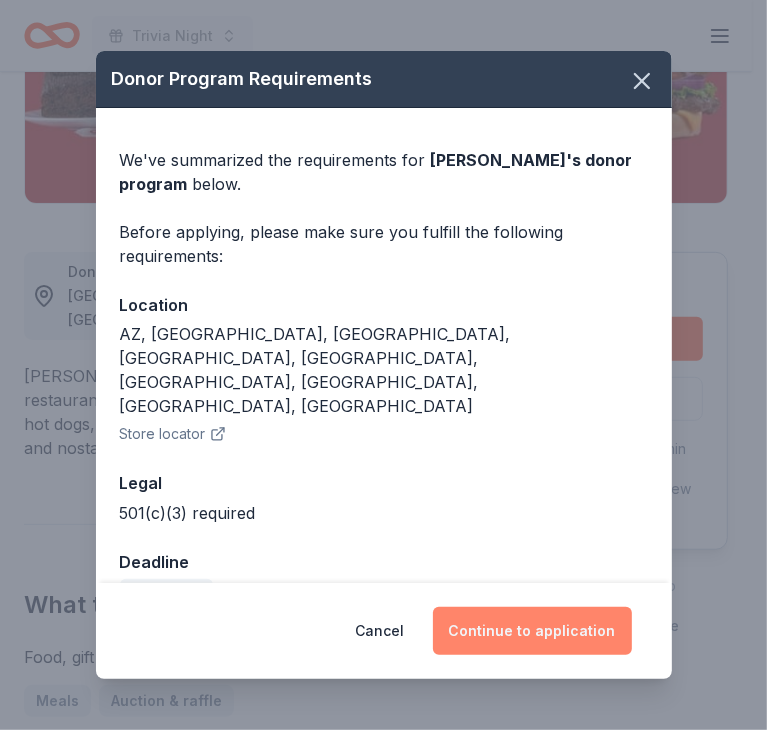 click on "Continue to application" at bounding box center (532, 631) 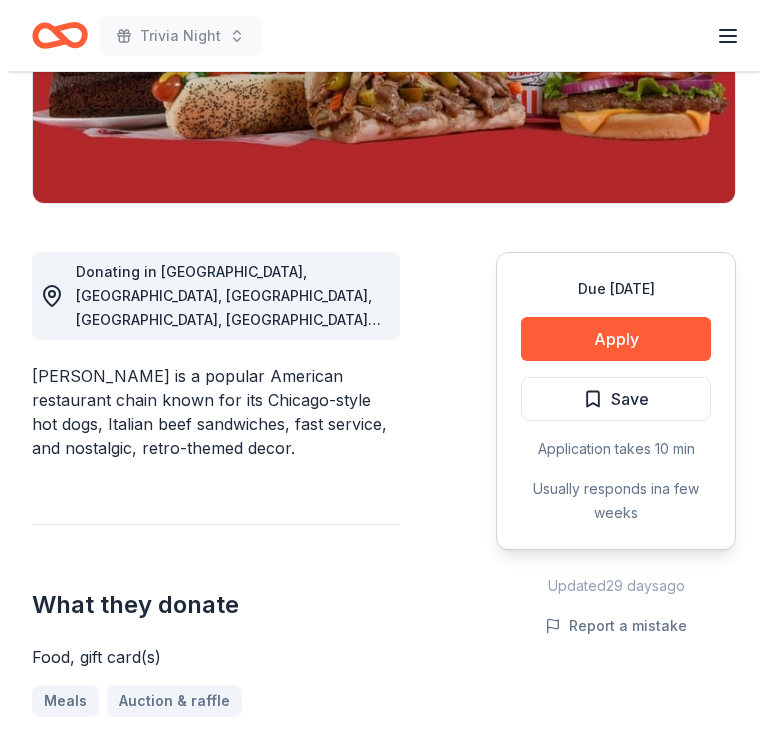 scroll, scrollTop: 404, scrollLeft: 0, axis: vertical 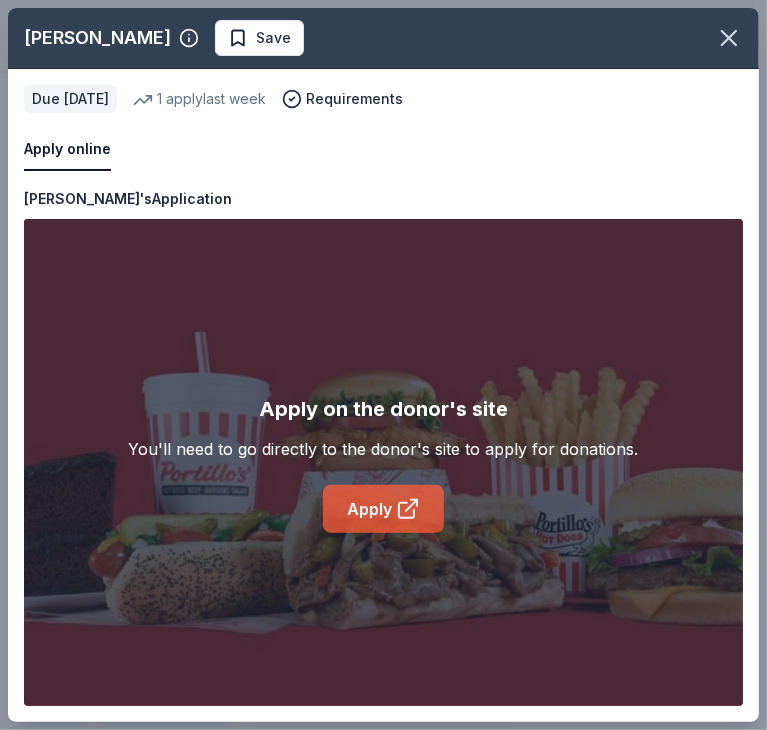 click on "Apply" at bounding box center [383, 509] 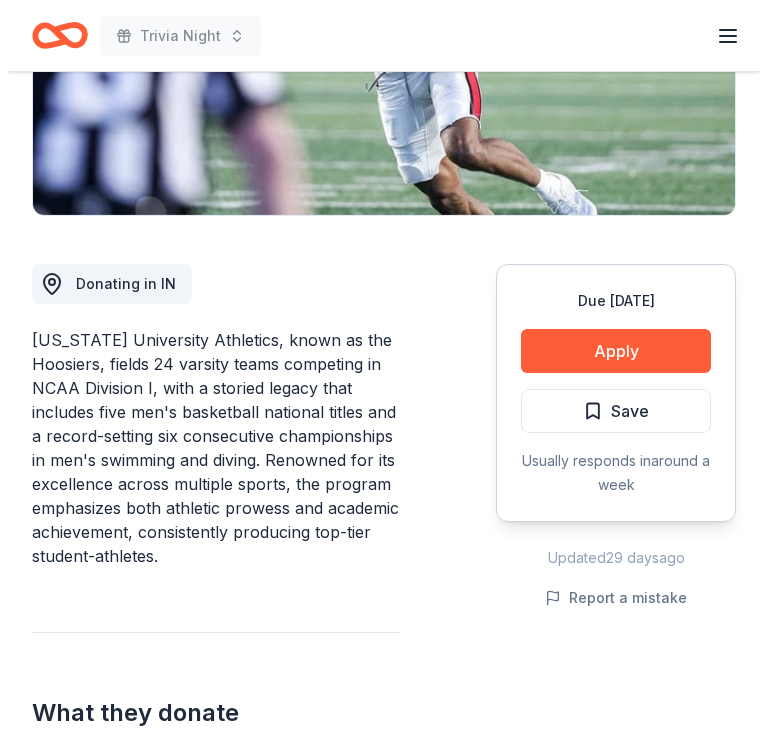 scroll, scrollTop: 499, scrollLeft: 0, axis: vertical 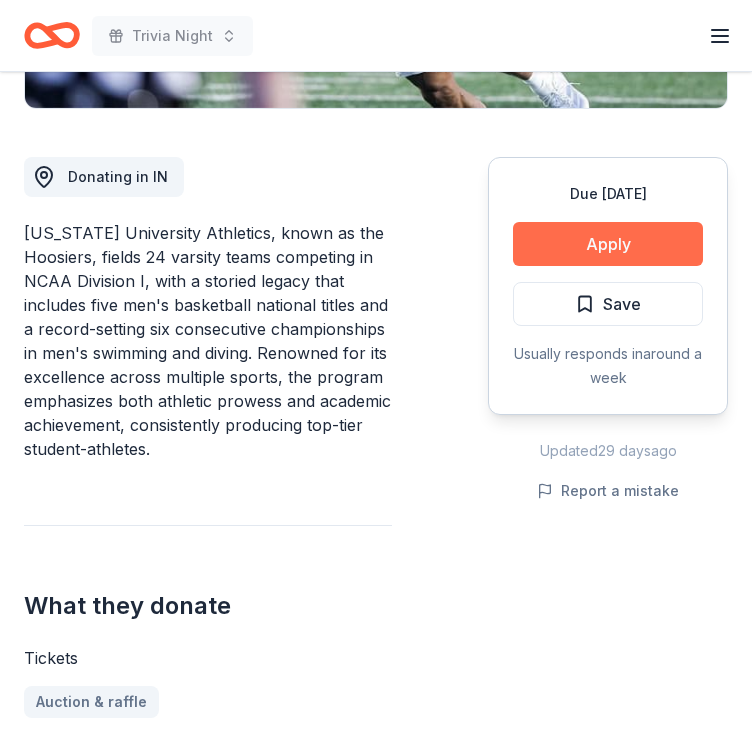 click on "Apply" at bounding box center [608, 244] 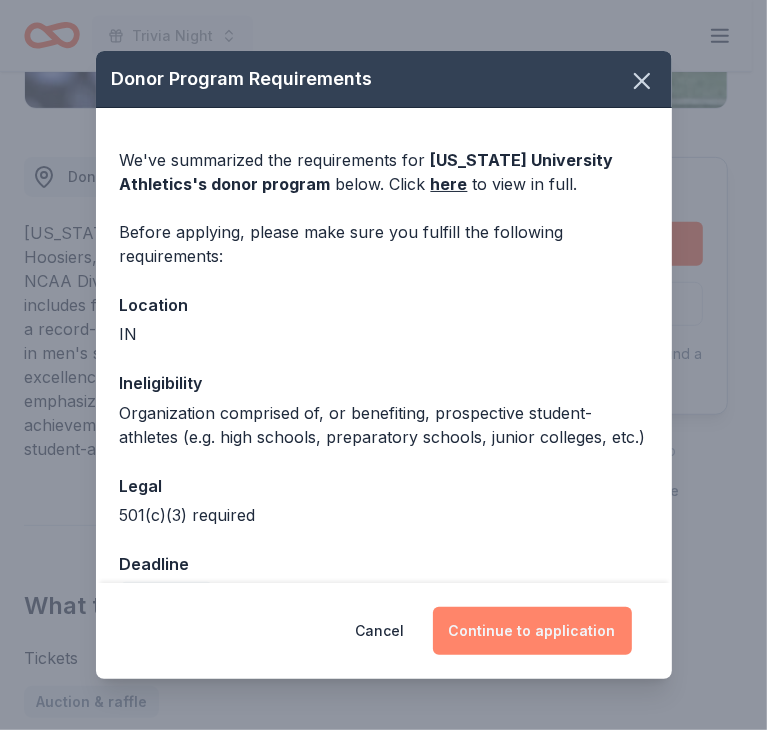 click on "Continue to application" at bounding box center [532, 631] 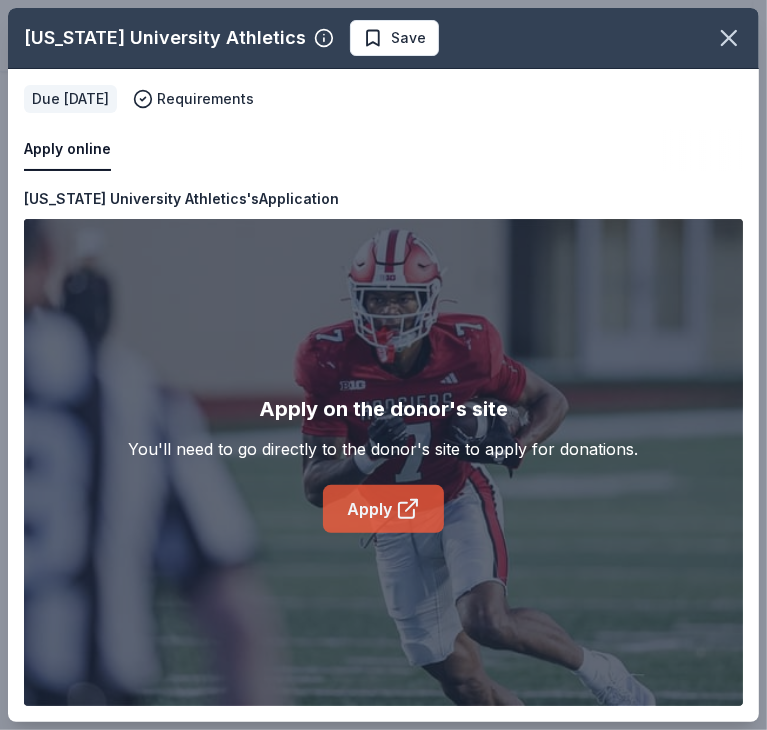 click on "Apply" at bounding box center (383, 509) 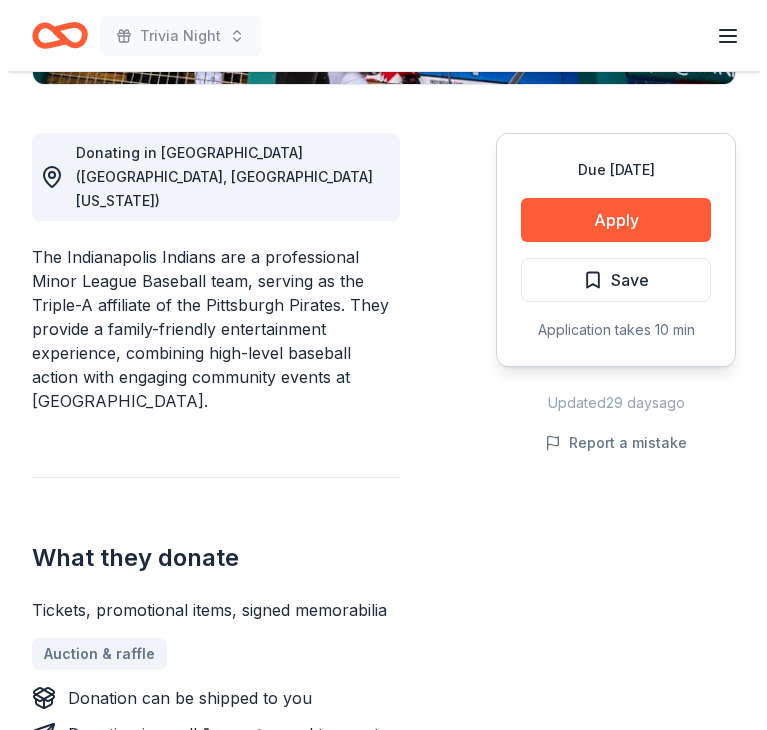 scroll, scrollTop: 524, scrollLeft: 0, axis: vertical 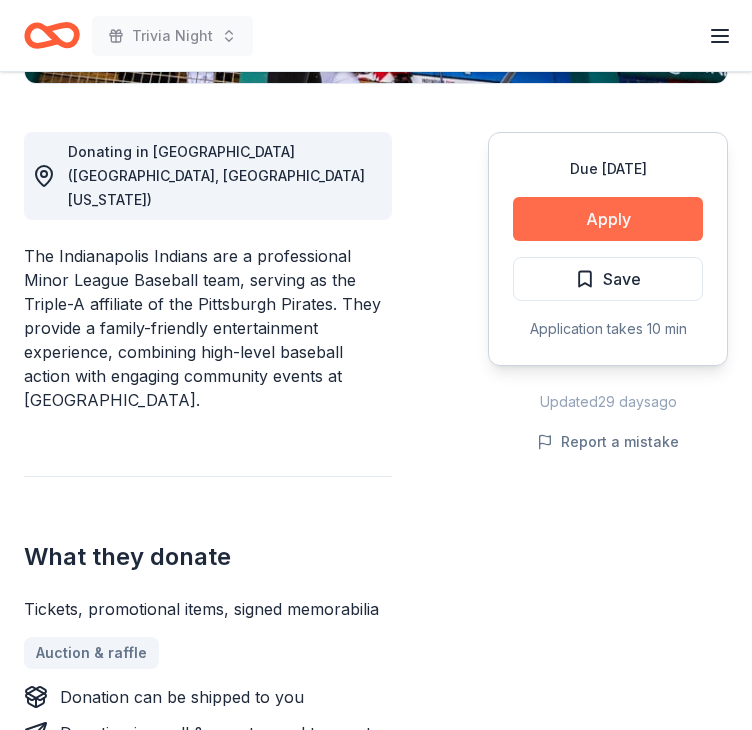 click on "Apply" at bounding box center (608, 219) 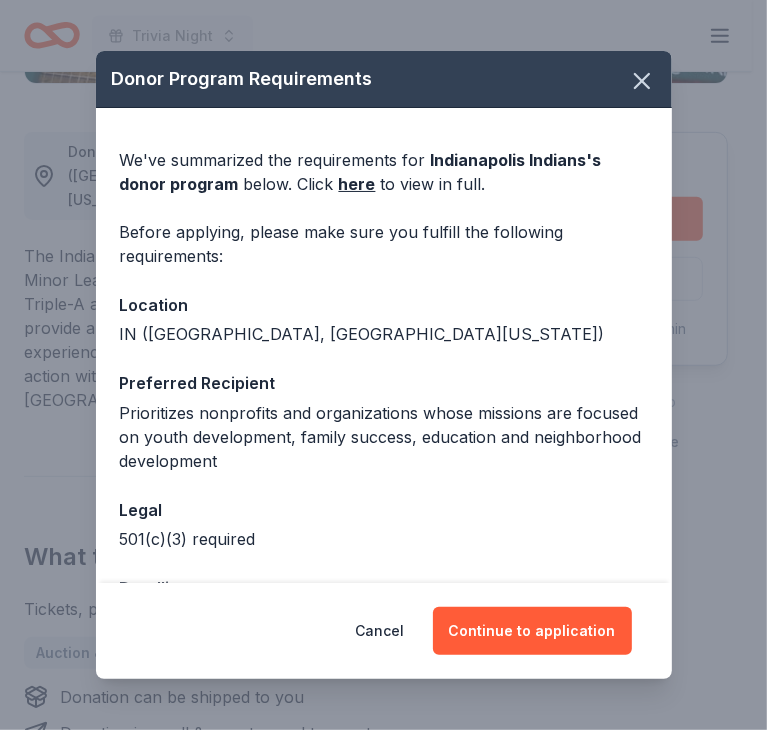 scroll, scrollTop: 74, scrollLeft: 0, axis: vertical 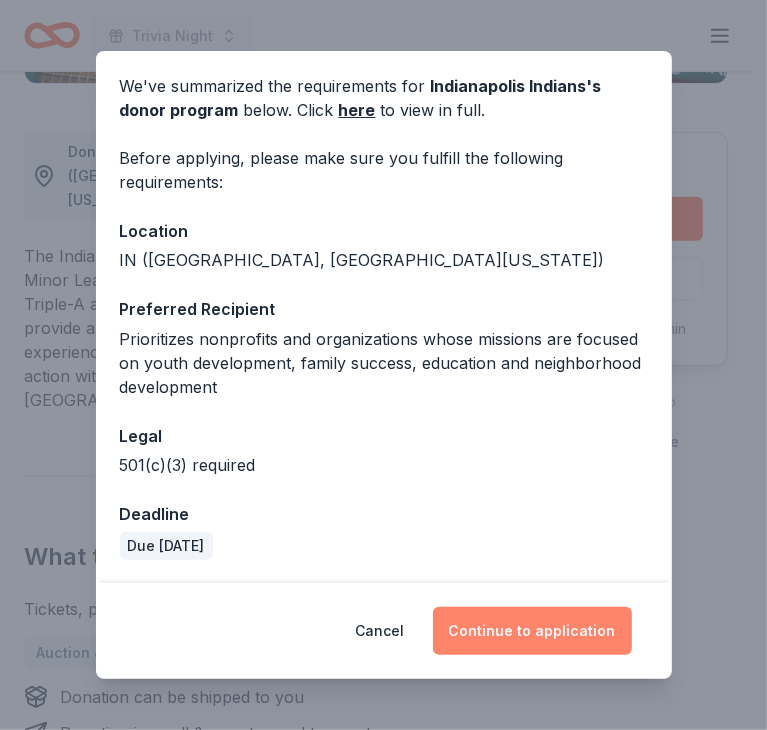 click on "Continue to application" at bounding box center (532, 631) 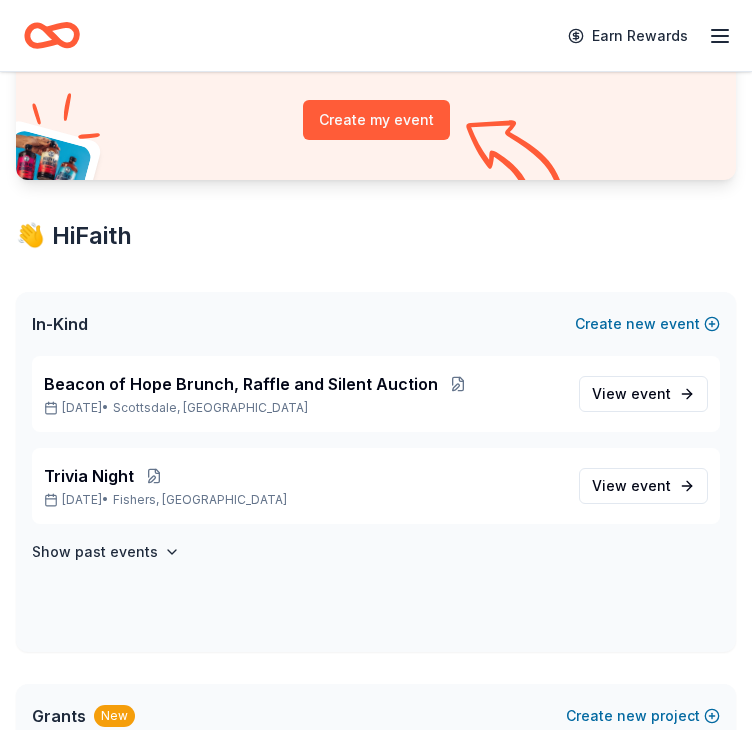 scroll, scrollTop: 210, scrollLeft: 0, axis: vertical 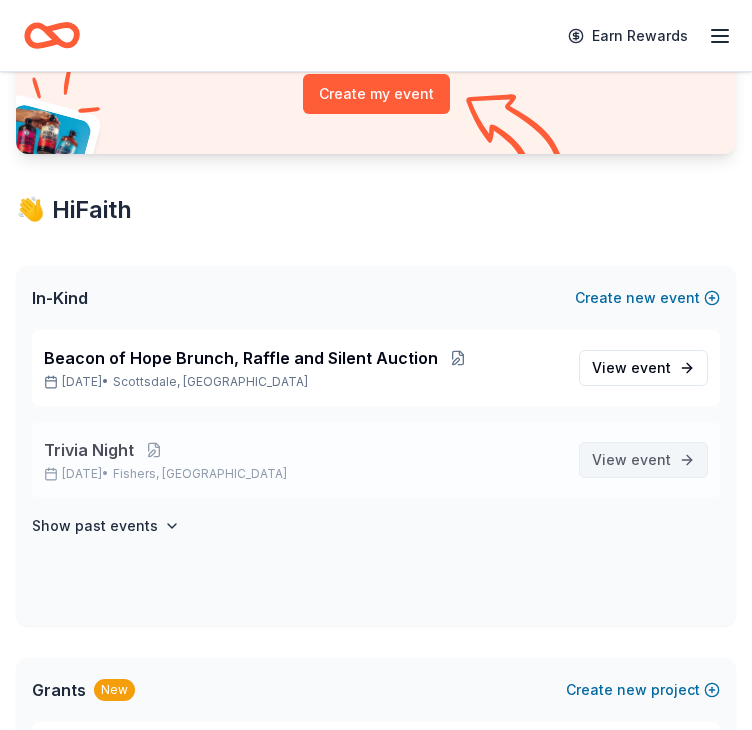 click on "event" at bounding box center (651, 459) 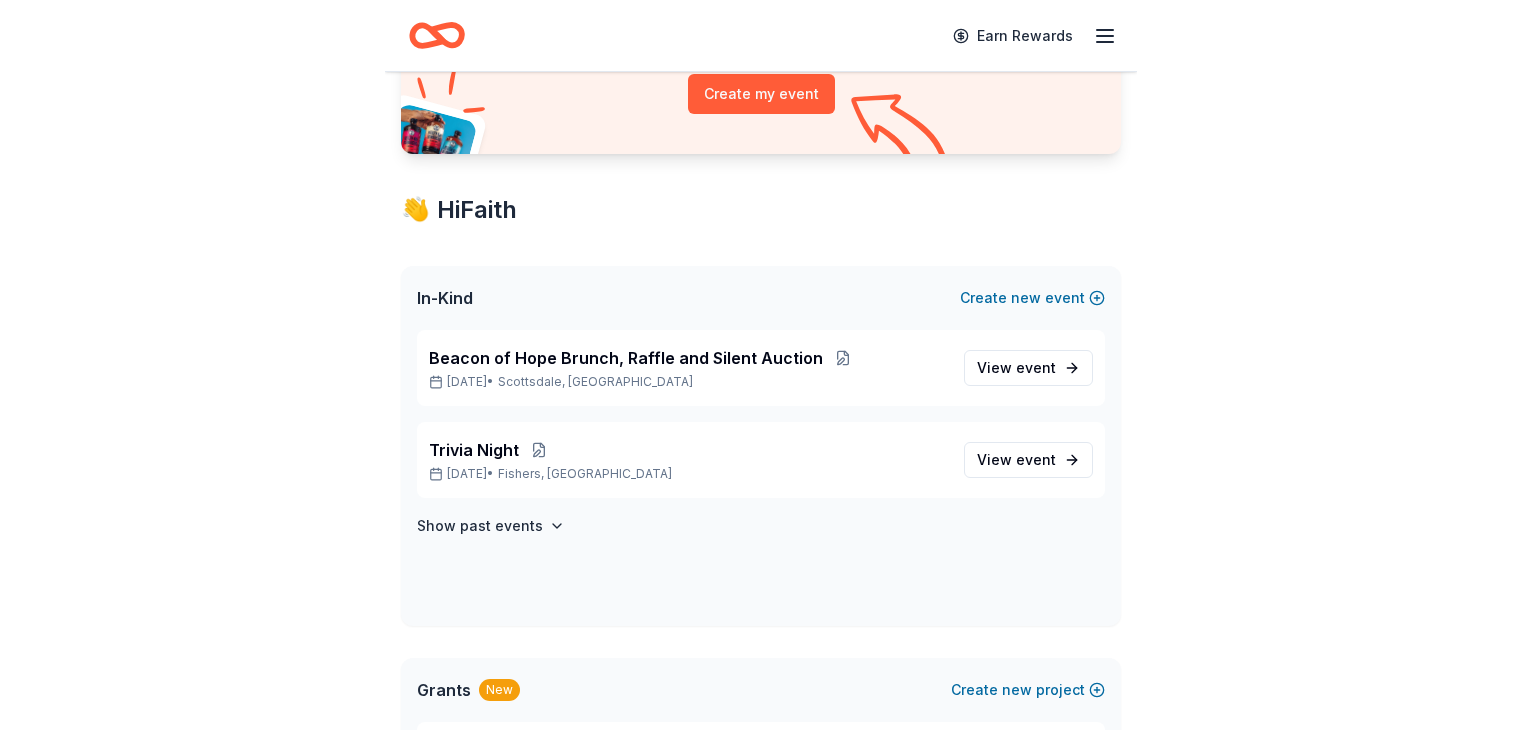 scroll, scrollTop: 0, scrollLeft: 0, axis: both 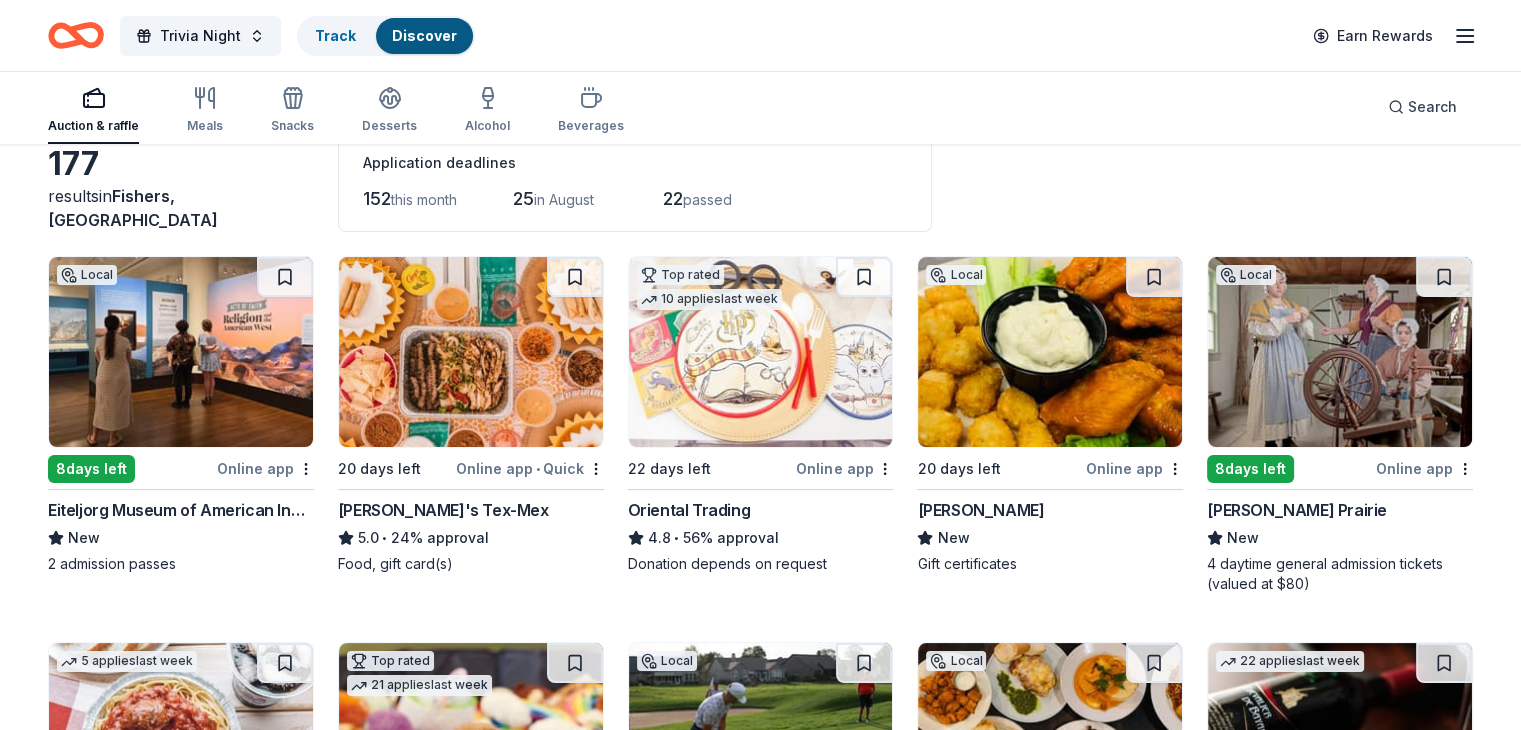 click 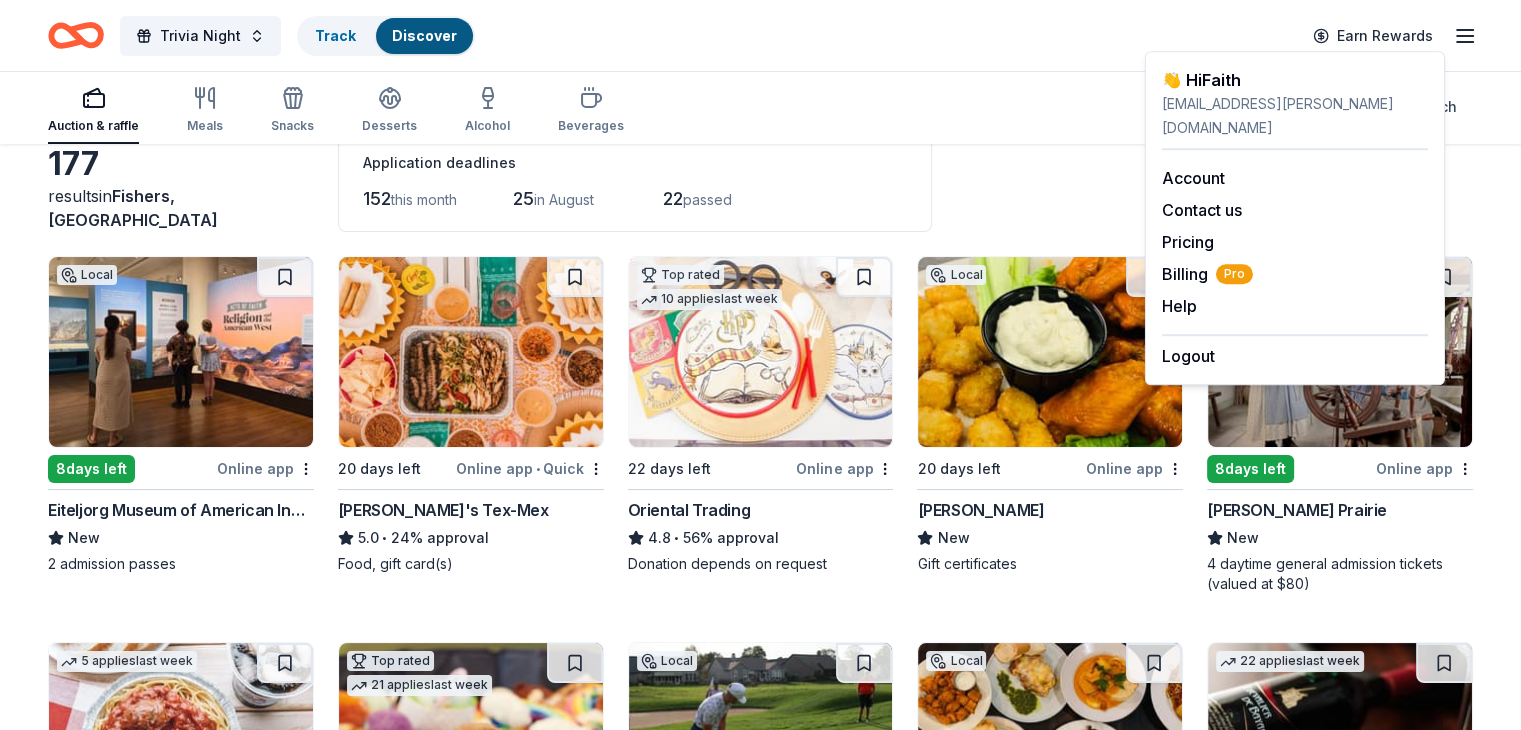 click on "Auction & raffle Meals Snacks Desserts Alcohol Beverages Search" at bounding box center [760, 107] 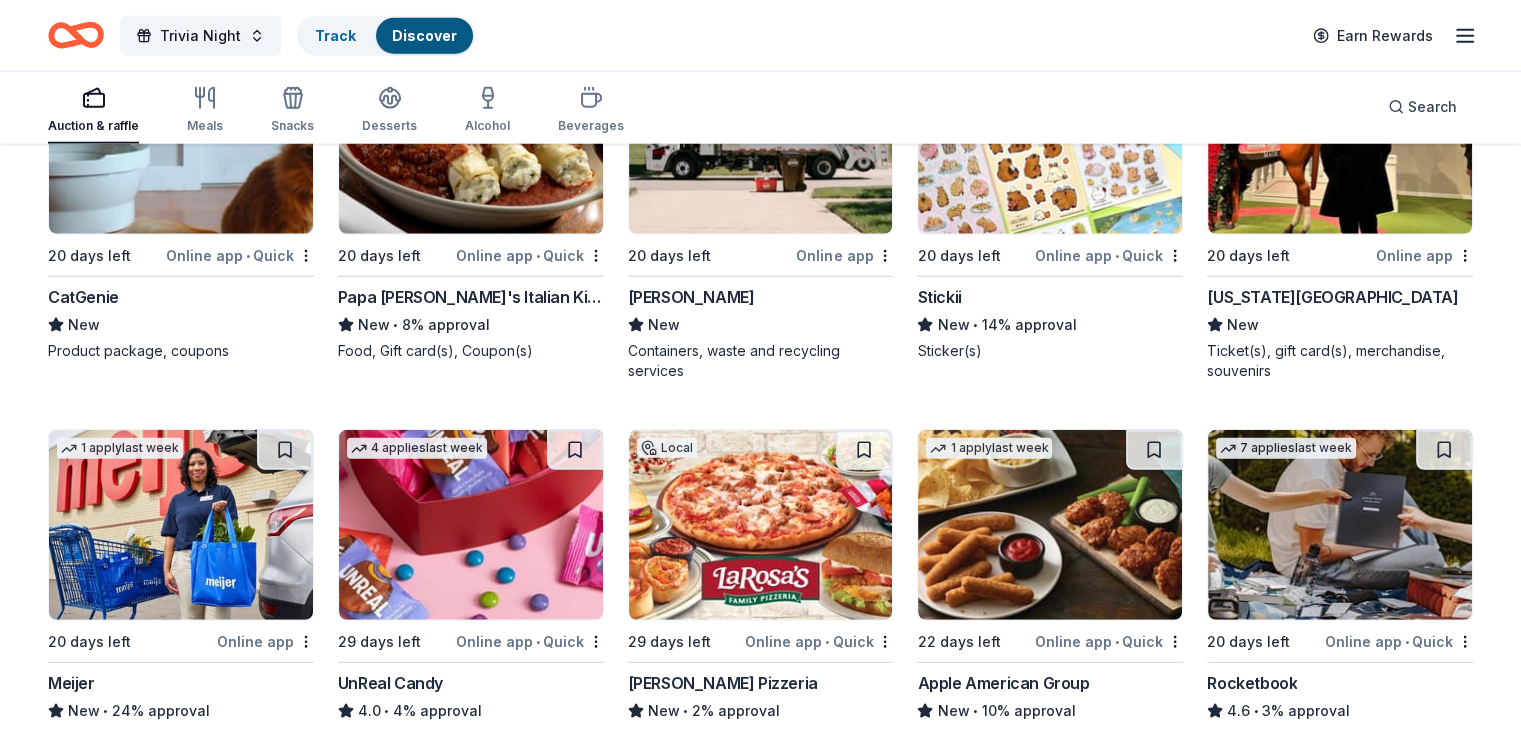 scroll, scrollTop: 5302, scrollLeft: 0, axis: vertical 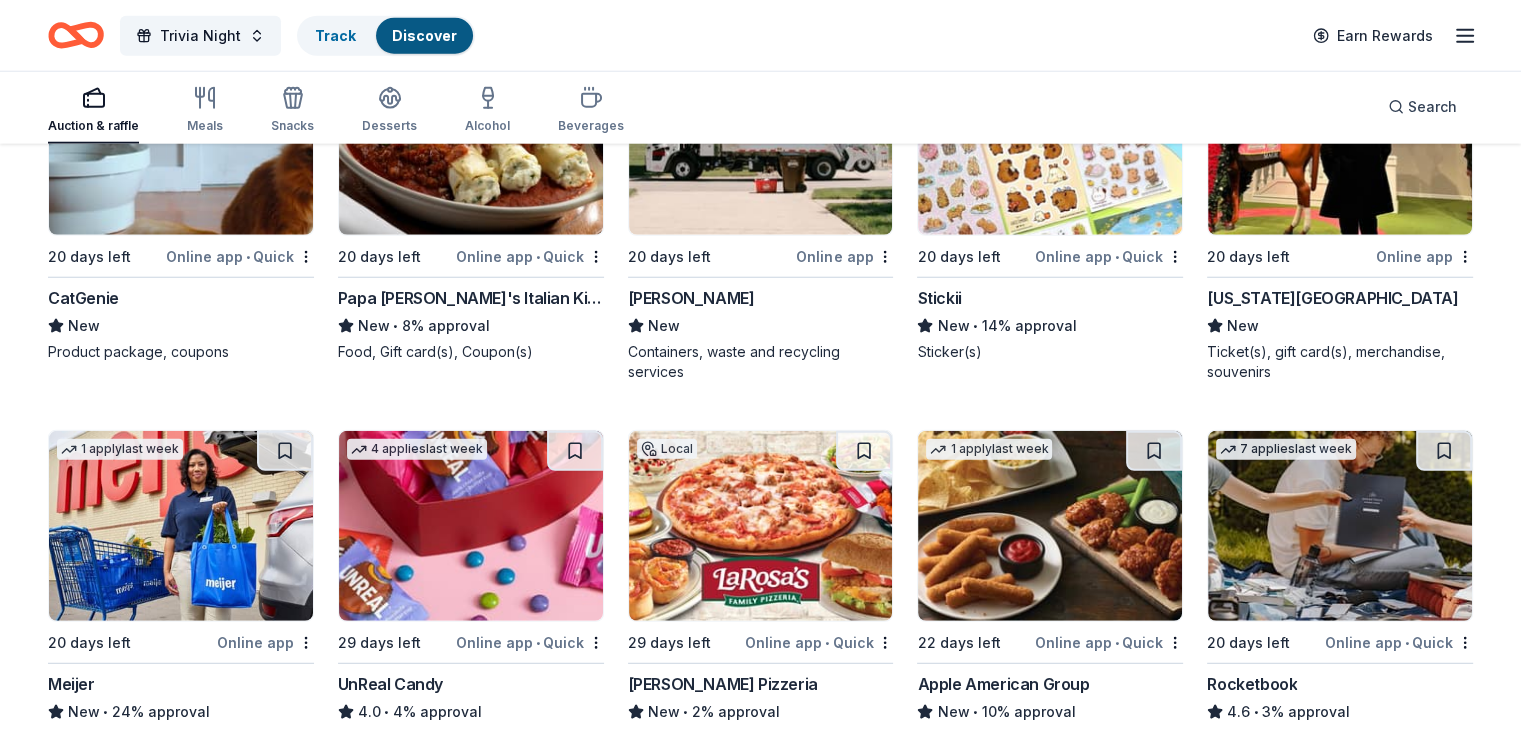 drag, startPoint x: 621, startPoint y: 344, endPoint x: 744, endPoint y: 375, distance: 126.84637 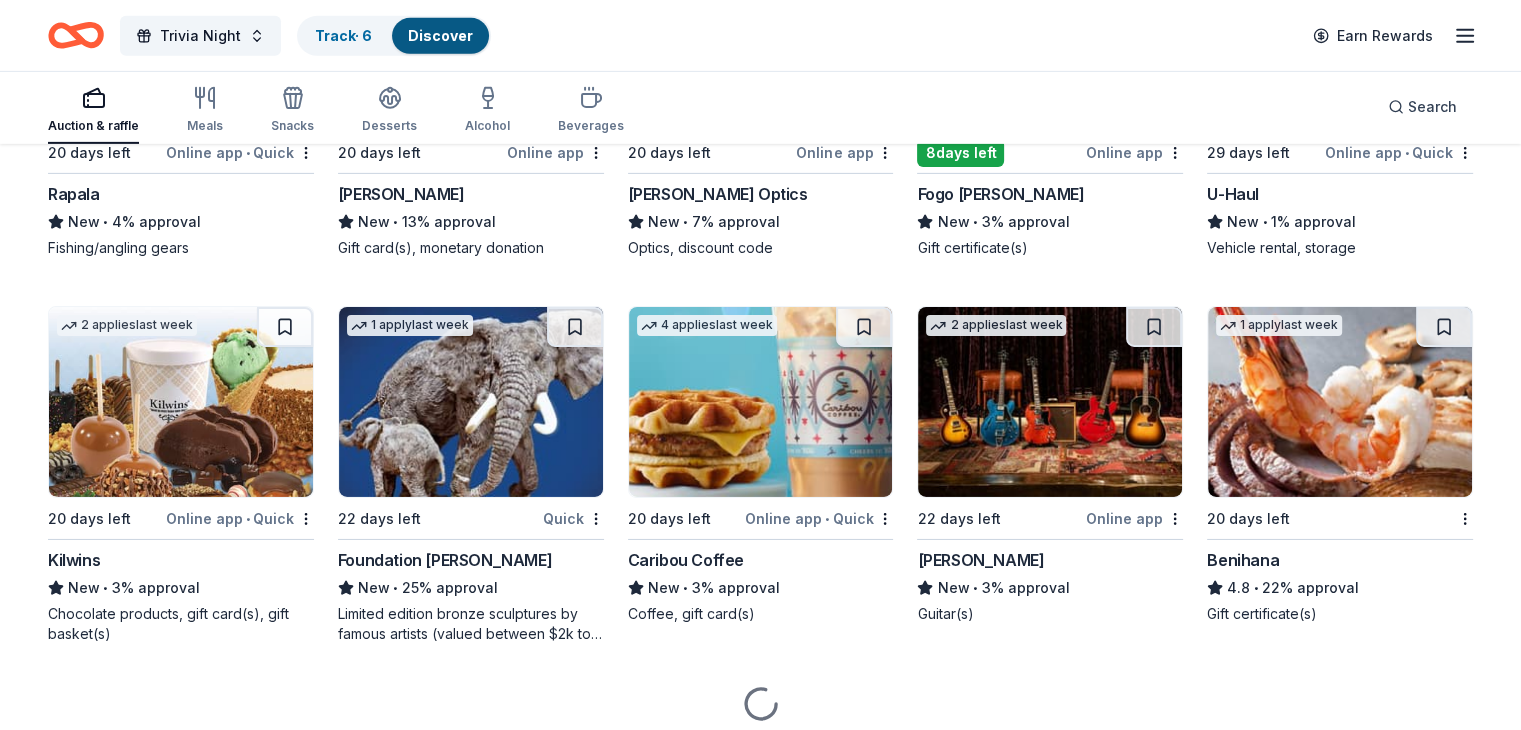 scroll, scrollTop: 6570, scrollLeft: 0, axis: vertical 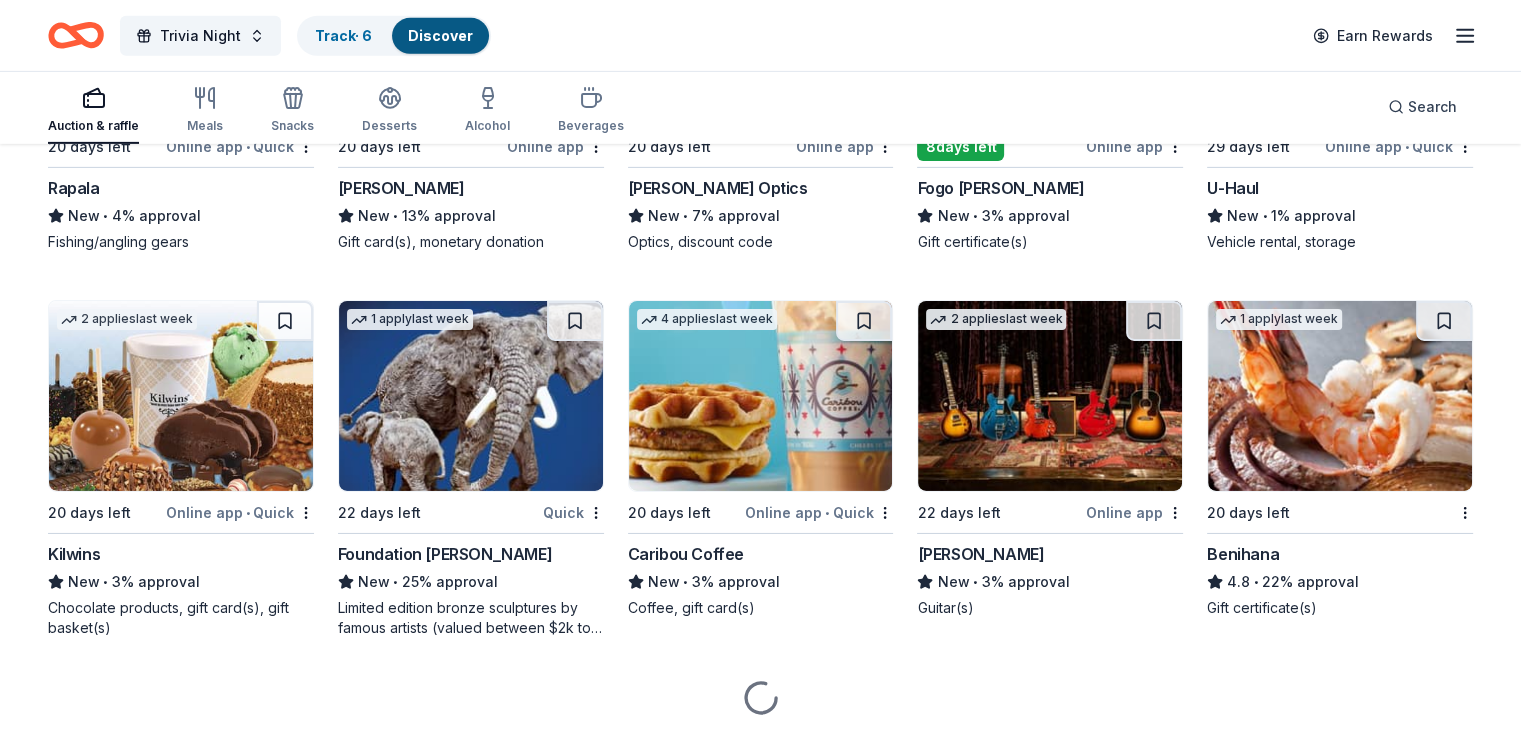 click on "New • 3% approval" at bounding box center [761, 582] 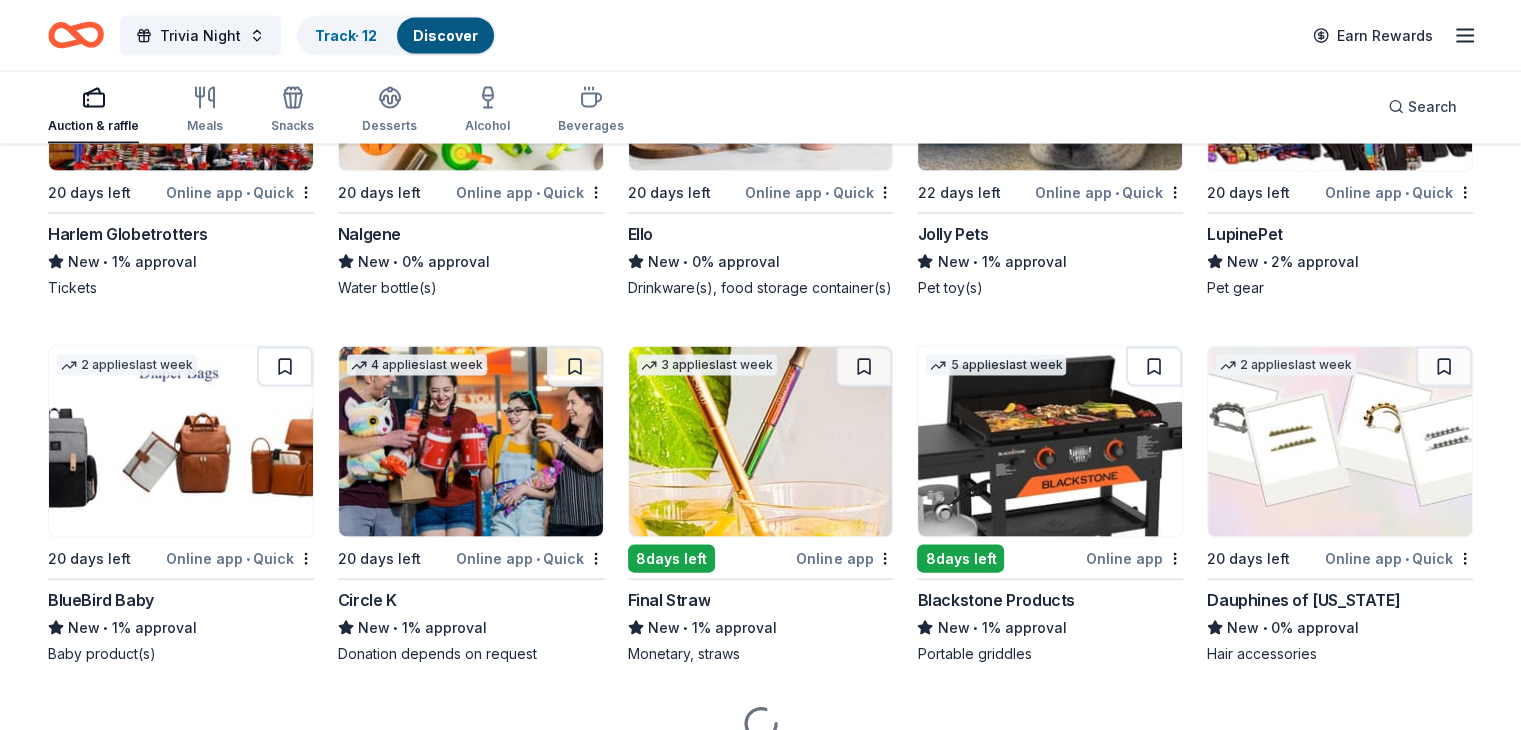 scroll, scrollTop: 11809, scrollLeft: 0, axis: vertical 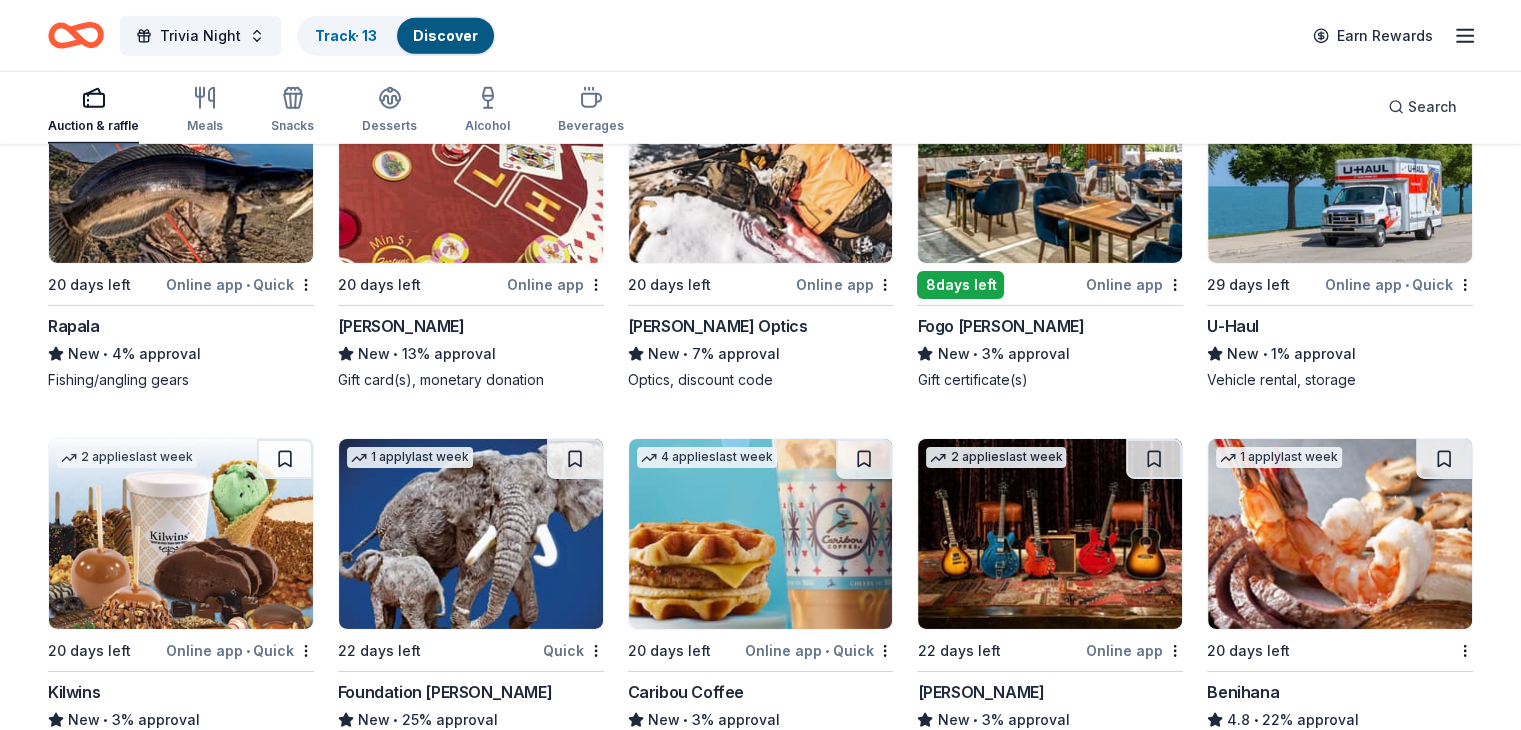click at bounding box center (181, 534) 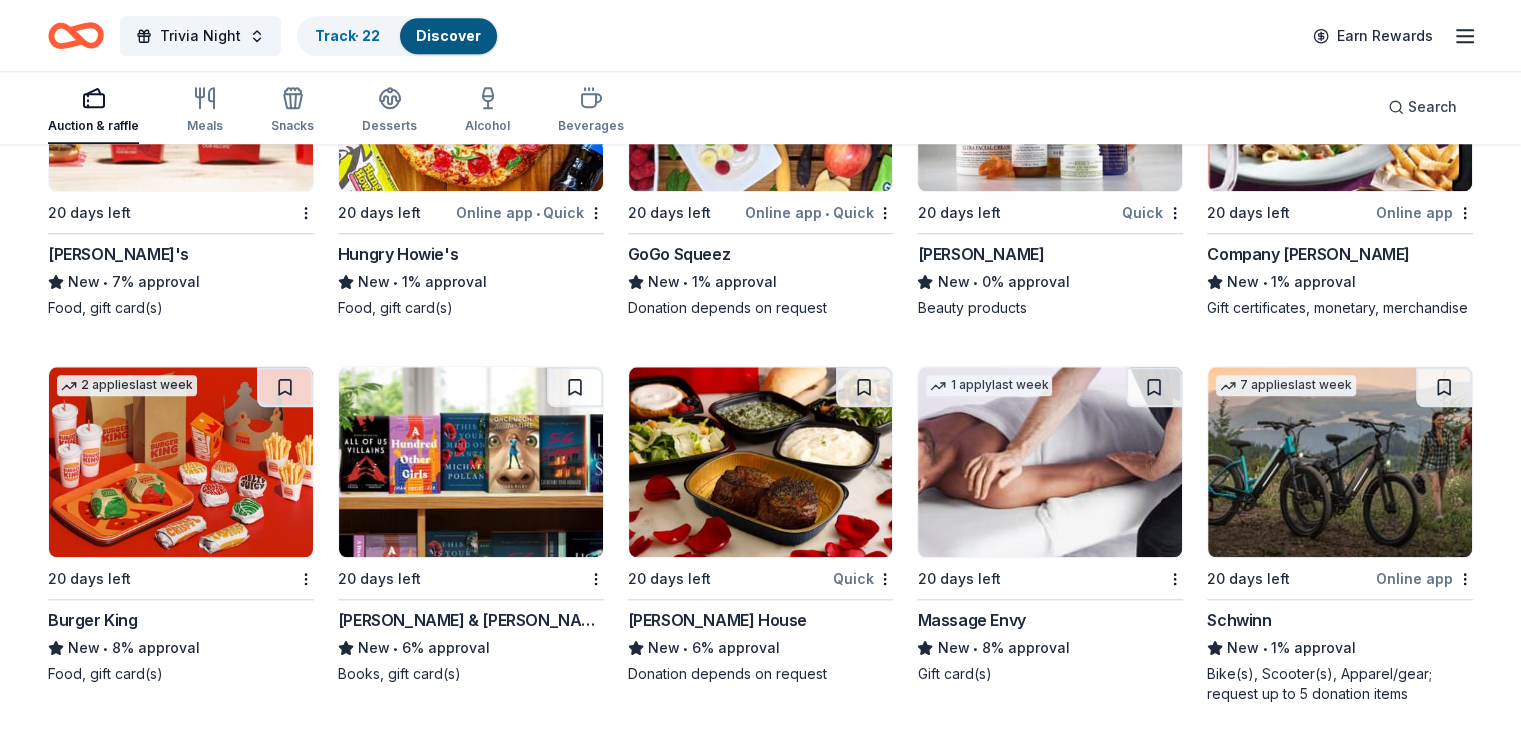 scroll, scrollTop: 9572, scrollLeft: 0, axis: vertical 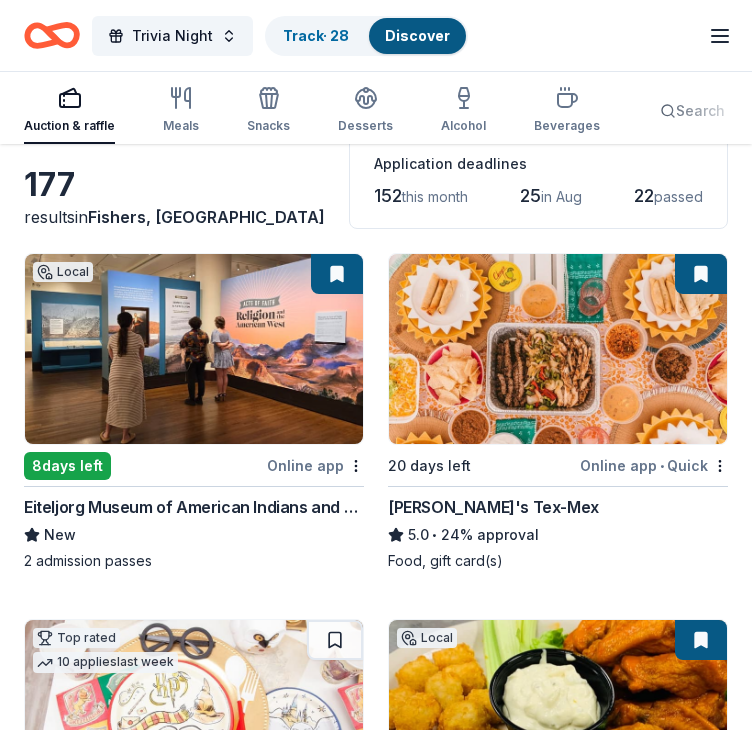 click at bounding box center [558, 349] 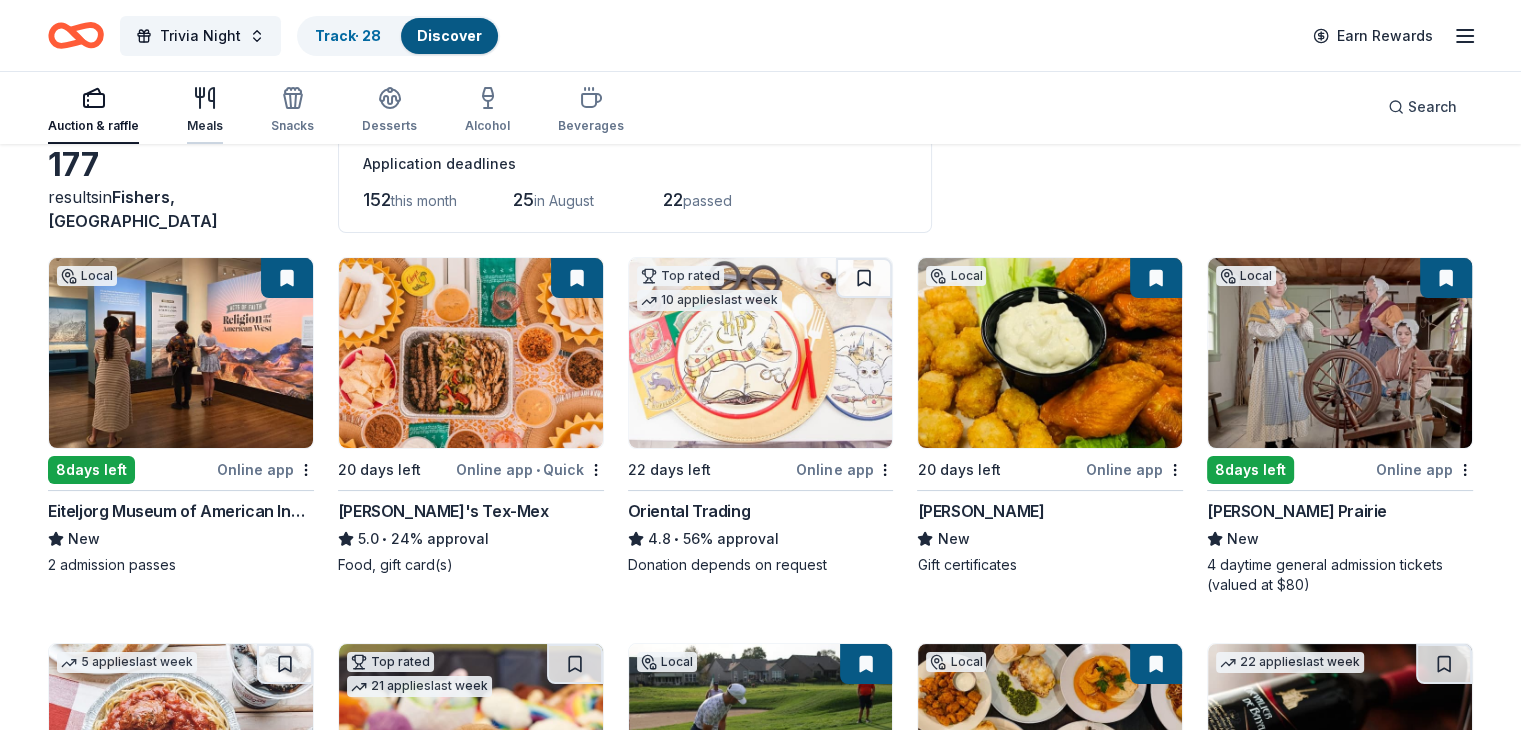 click on "Meals" at bounding box center [205, 126] 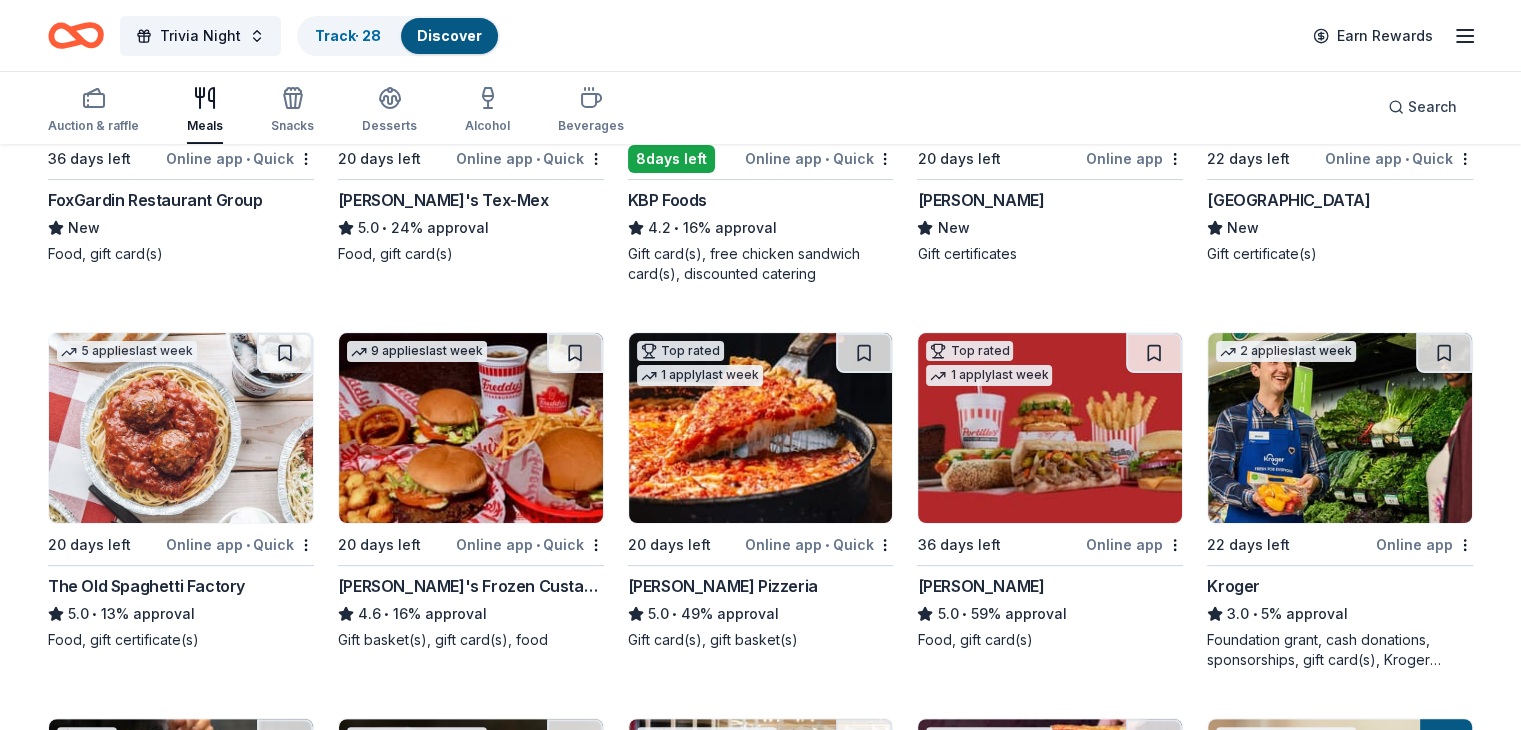 scroll, scrollTop: 438, scrollLeft: 0, axis: vertical 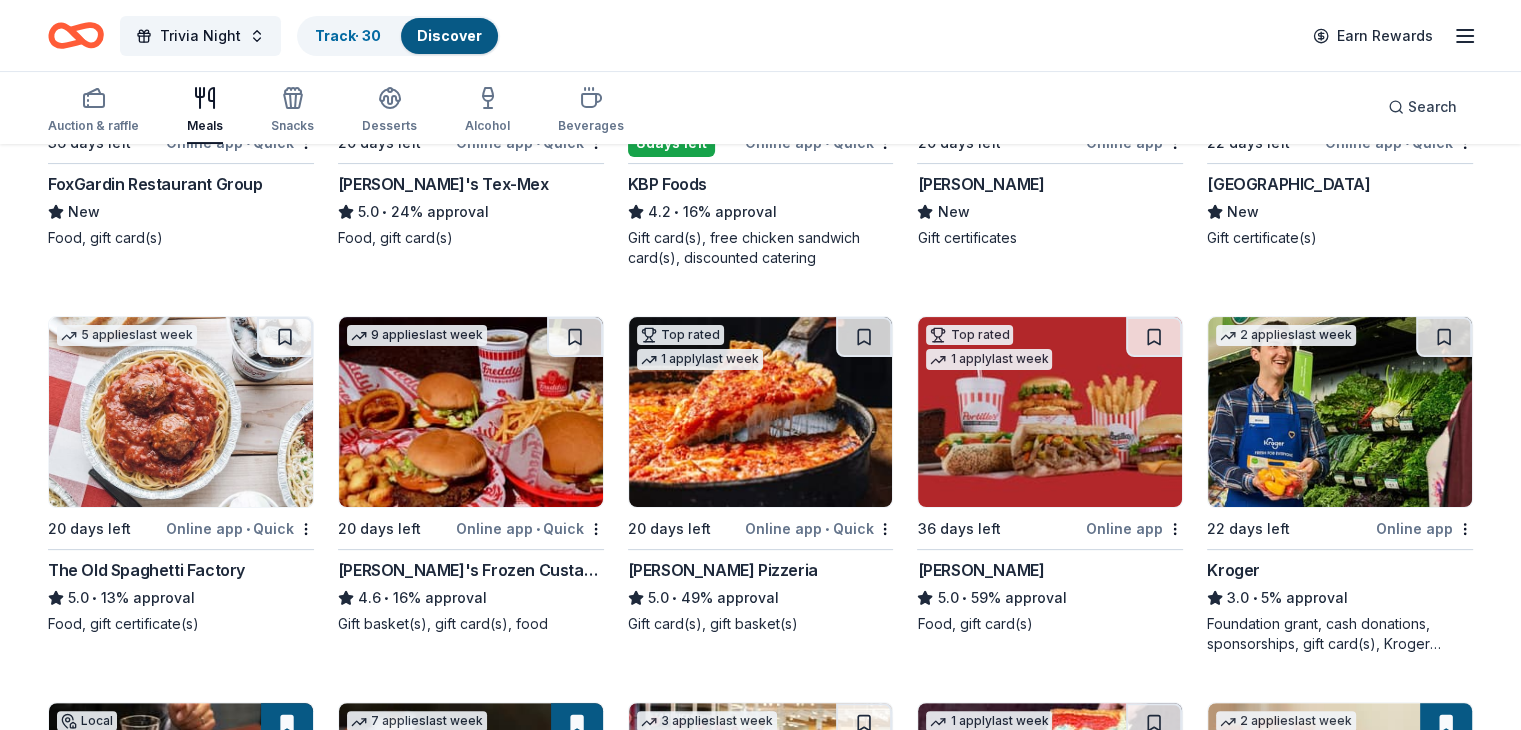 click on "Local 36 days left Online app • Quick FoxGardin Restaurant Group New Food, gift card(s) 20 days left Online app • Quick Chuy's Tex-Mex 5.0 • 24% approval Food, gift card(s) 5   applies  last week 8  days left Online app • Quick KBP Foods 4.2 • 16% approval Gift card(s), free chicken sandwich card(s), discounted catering Local 20 days left Online app Muldoon's New Gift certificates Local 22 days left Online app • Quick French Lick Resort New Gift certificate(s) 5   applies  last week 20 days left Online app • Quick The Old Spaghetti Factory 5.0 • 13% approval Food, gift certificate(s) 9   applies  last week 20 days left Online app • Quick Freddy's Frozen Custard & Steakburgers 4.6 • 16% approval Gift basket(s), gift card(s), food Top rated 1   apply  last week 20 days left Online app • Quick Lou Malnati's Pizzeria 5.0 • 49% approval Gift card(s), gift basket(s) Top rated 1   apply  last week 36 days left Online app Portillo's 5.0 • 59% approval Food, gift card(s) 2   applies Kroger 7" at bounding box center [760, 668] 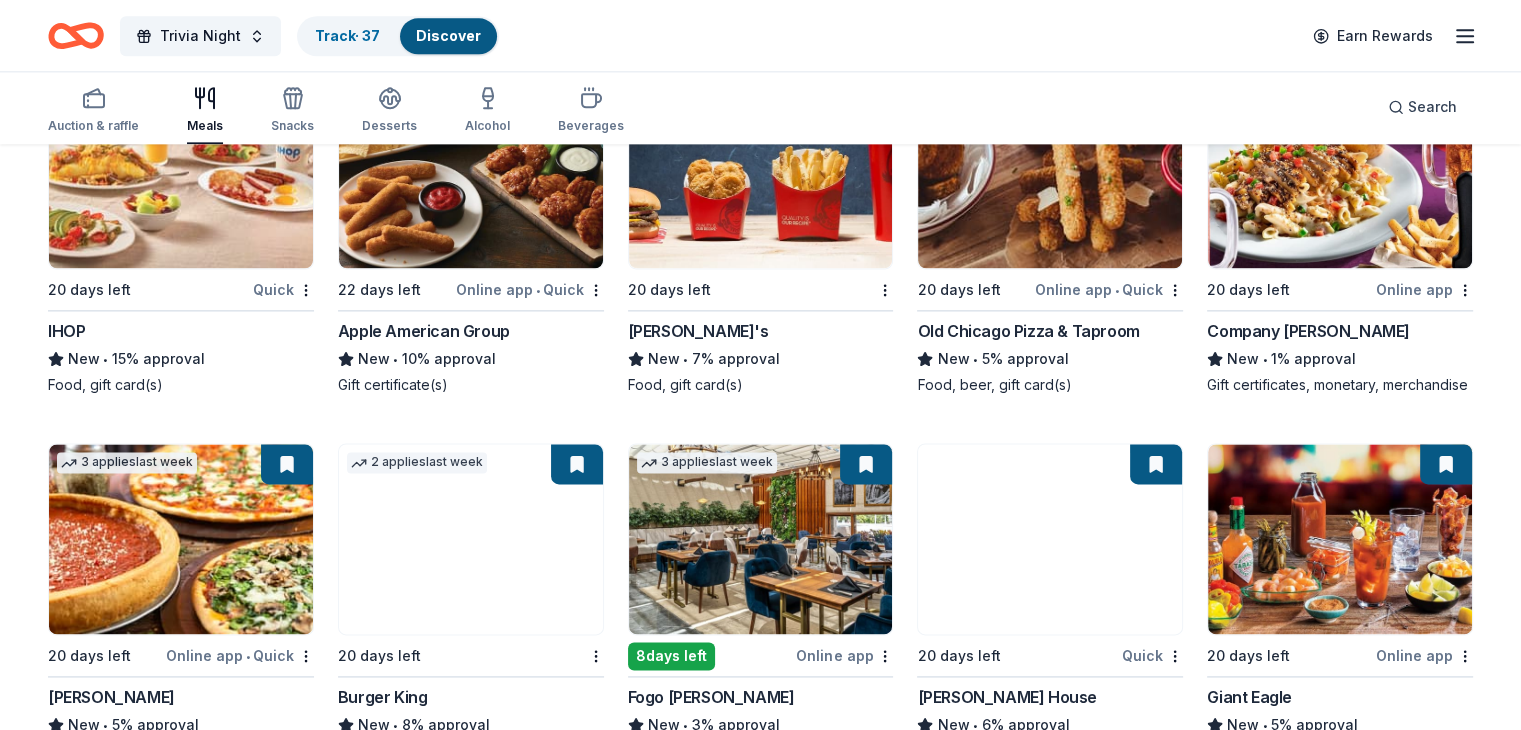 scroll, scrollTop: 2788, scrollLeft: 0, axis: vertical 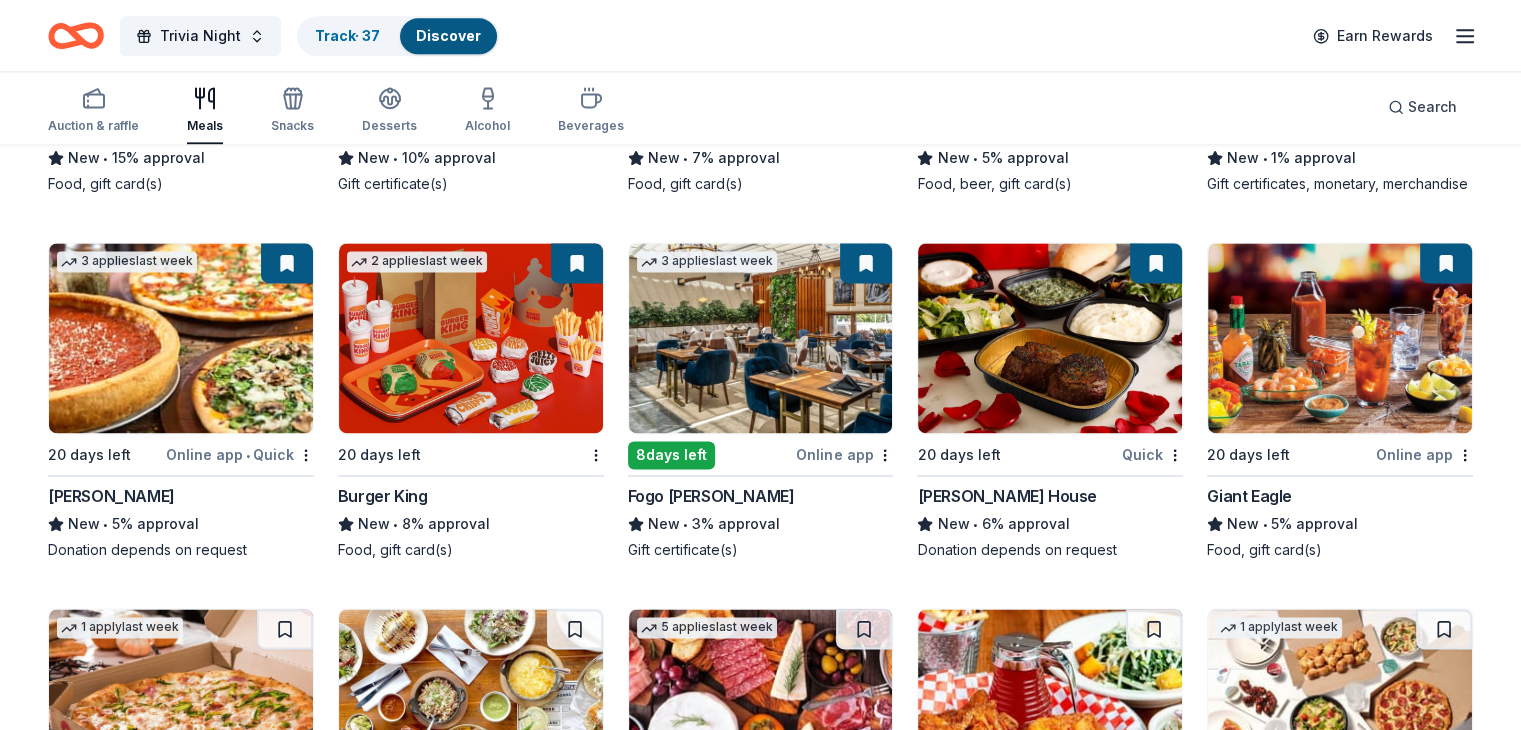 click on "Giant Eagle" at bounding box center (1249, 496) 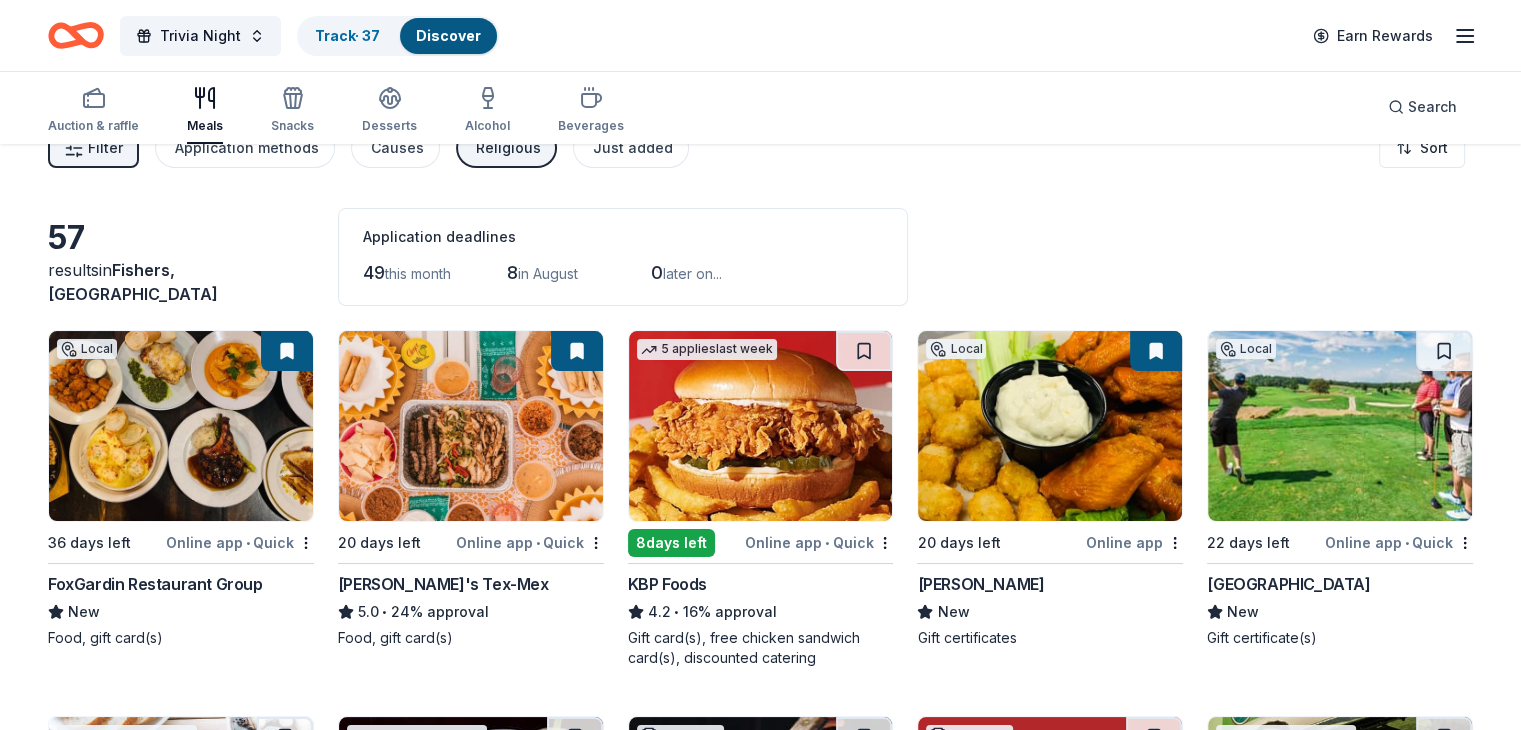 scroll, scrollTop: 32, scrollLeft: 0, axis: vertical 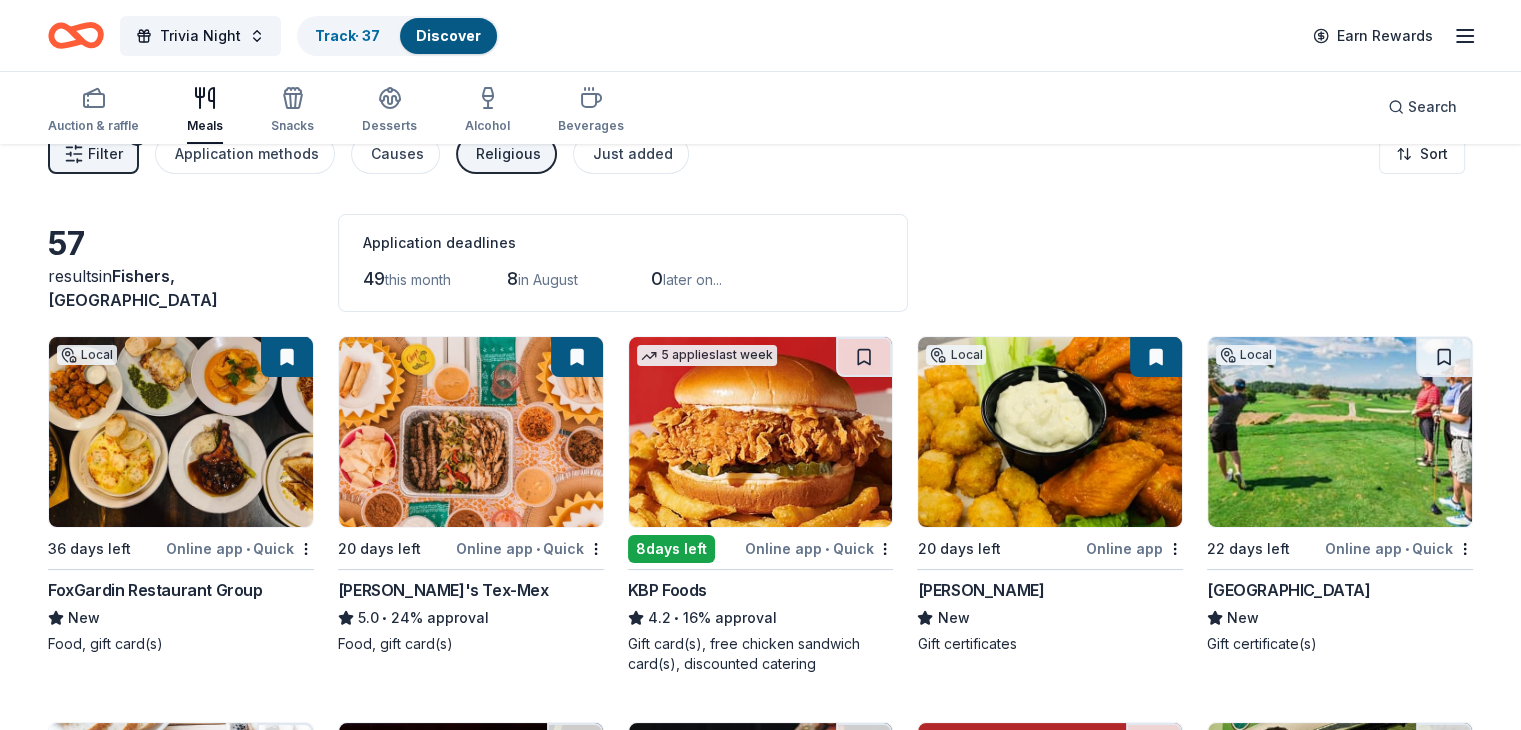 click at bounding box center [471, 432] 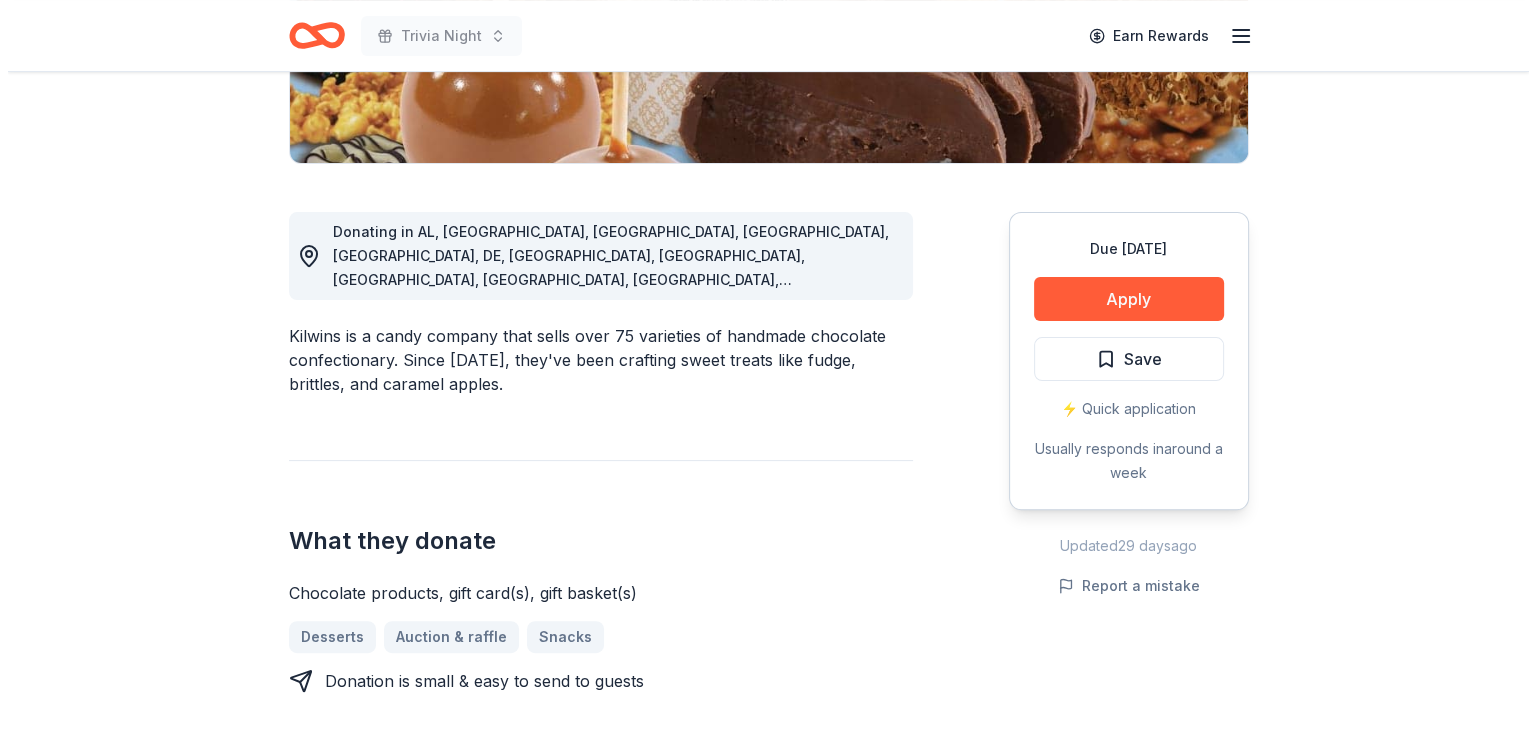 scroll, scrollTop: 499, scrollLeft: 0, axis: vertical 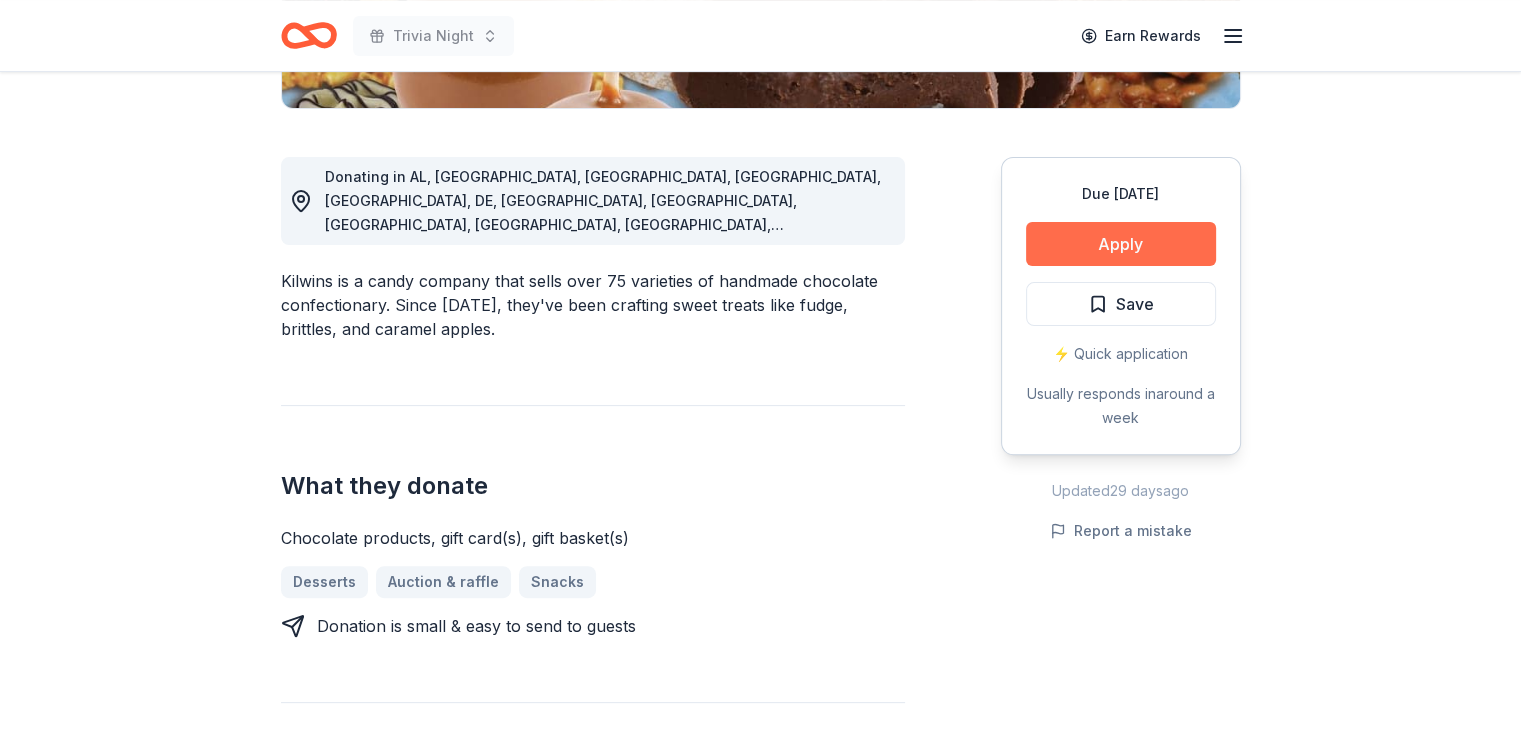 click on "Apply" at bounding box center (1121, 244) 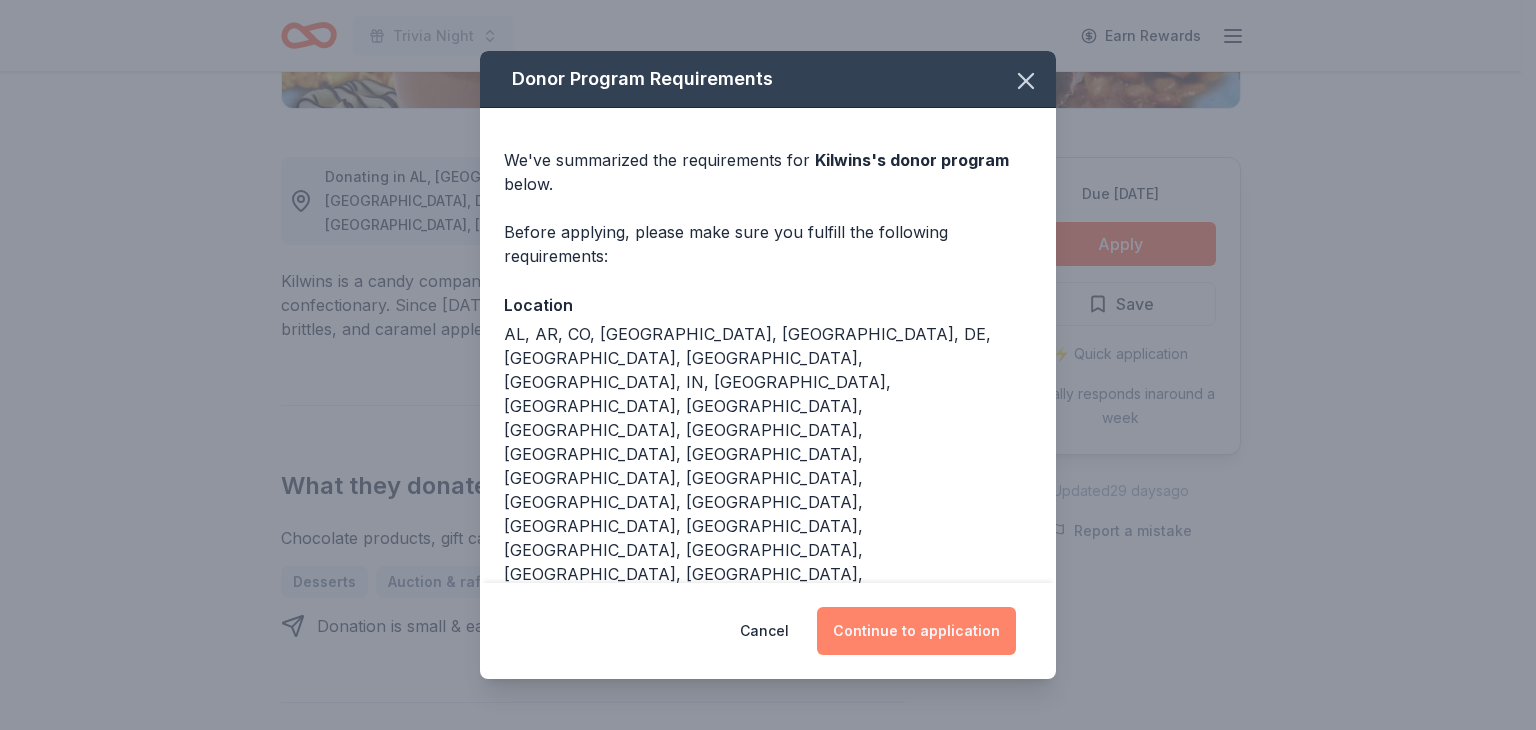 click on "Continue to application" at bounding box center (916, 631) 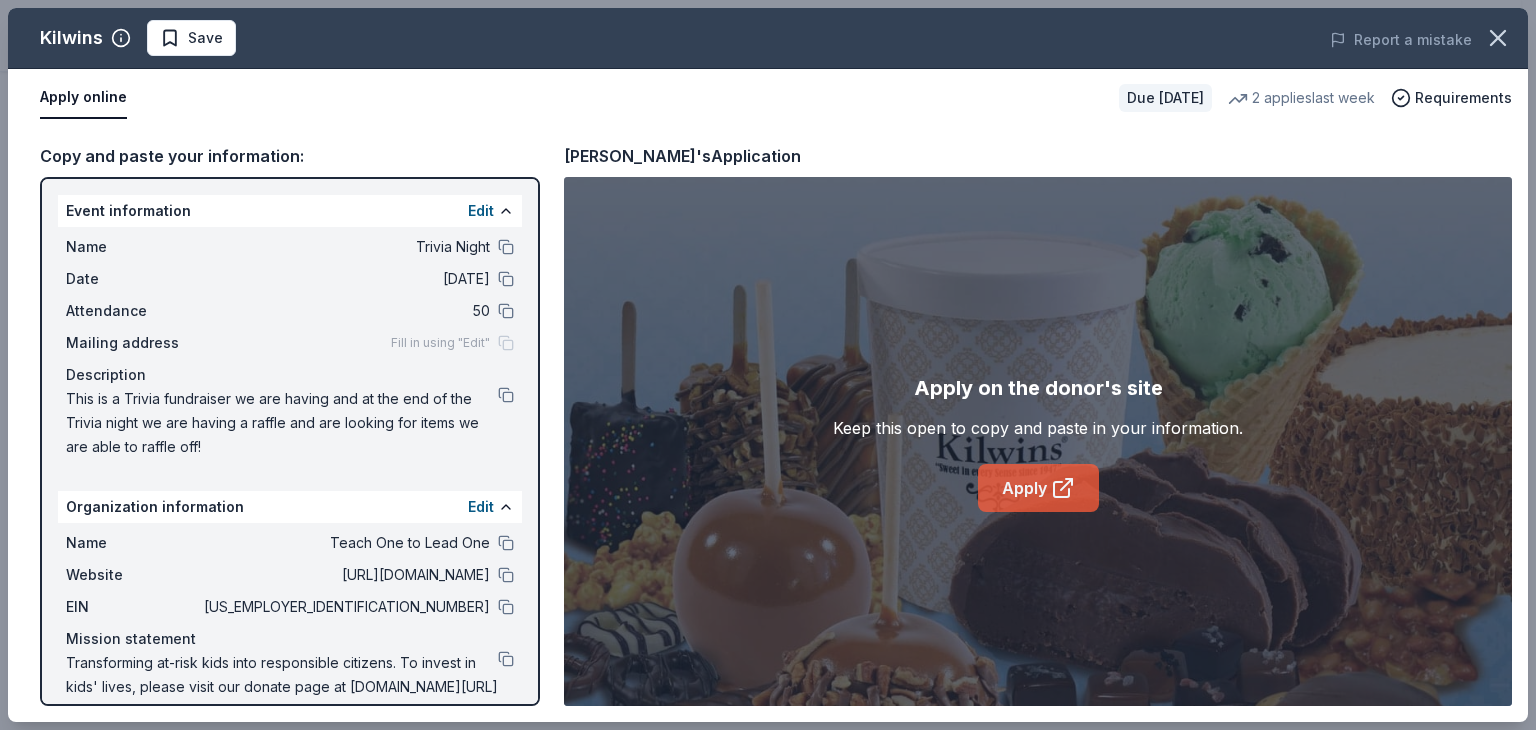 click on "Apply" at bounding box center (1038, 488) 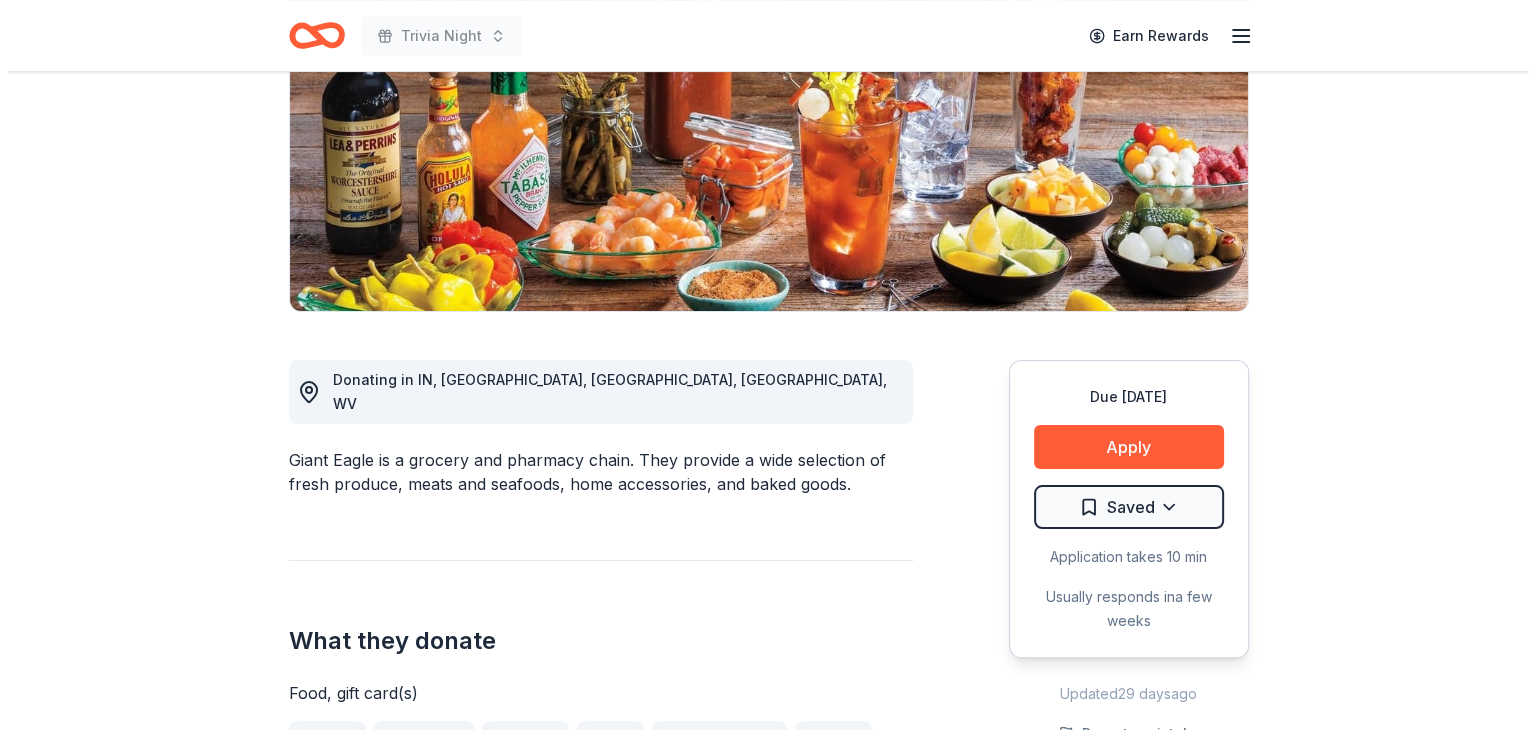 scroll, scrollTop: 312, scrollLeft: 0, axis: vertical 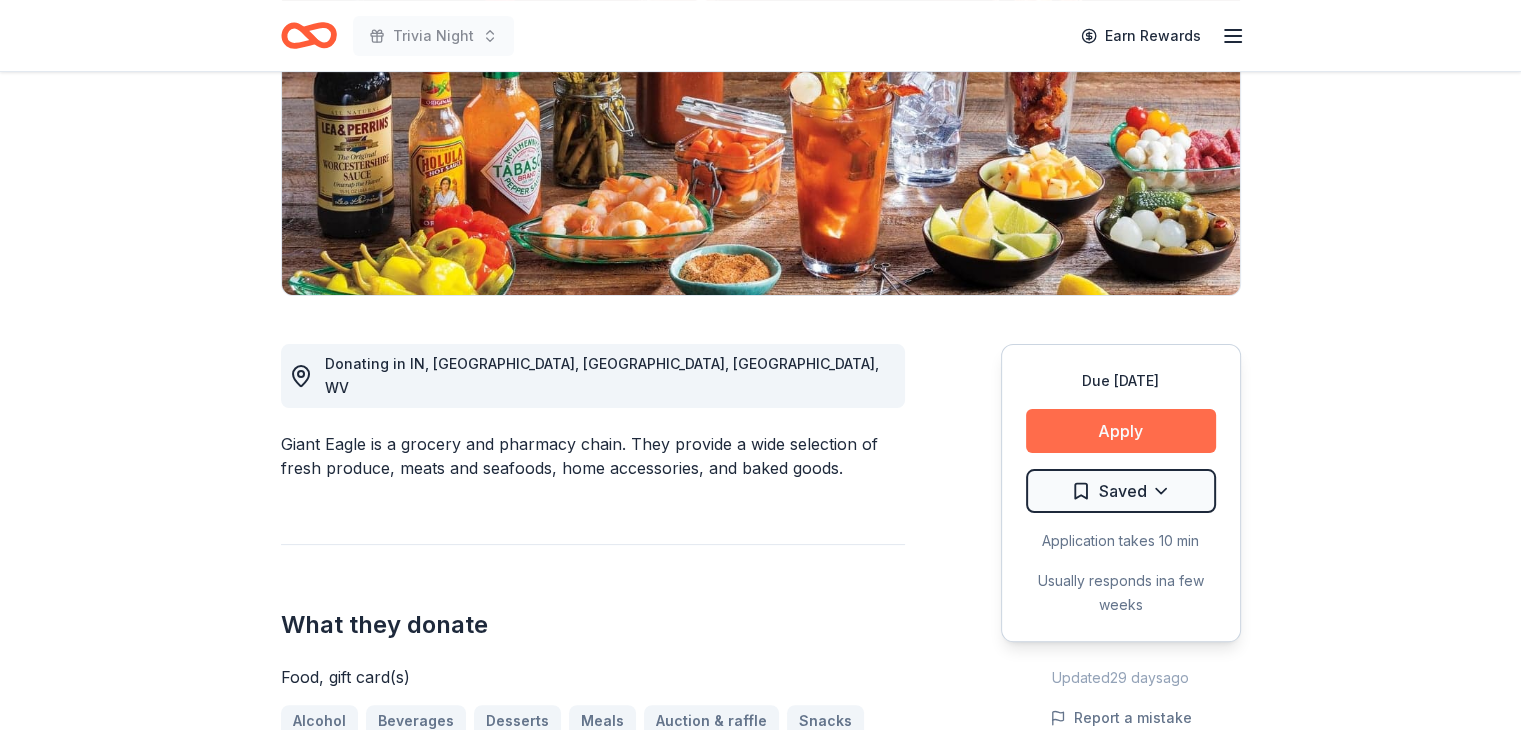 click on "Apply" at bounding box center (1121, 431) 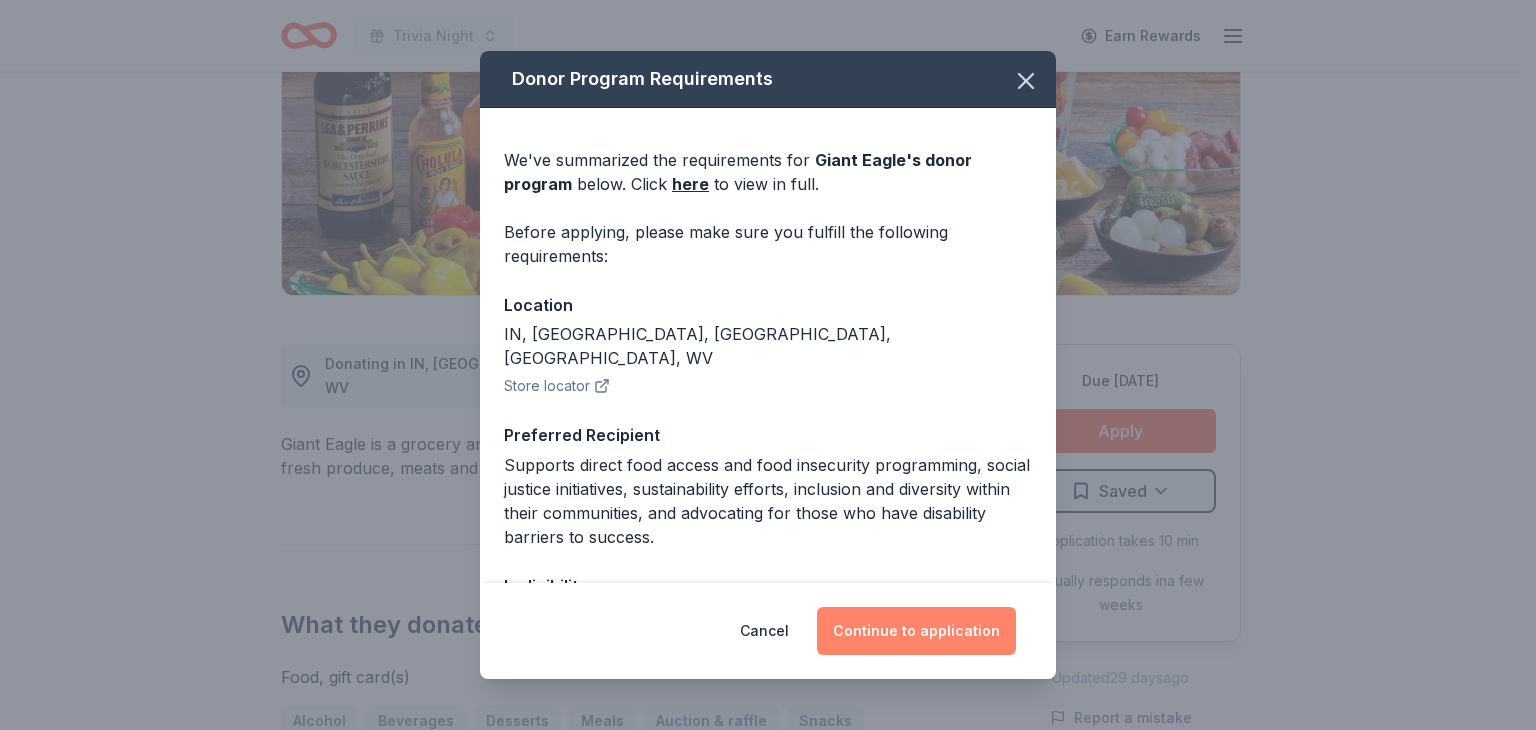 click on "Continue to application" at bounding box center [916, 631] 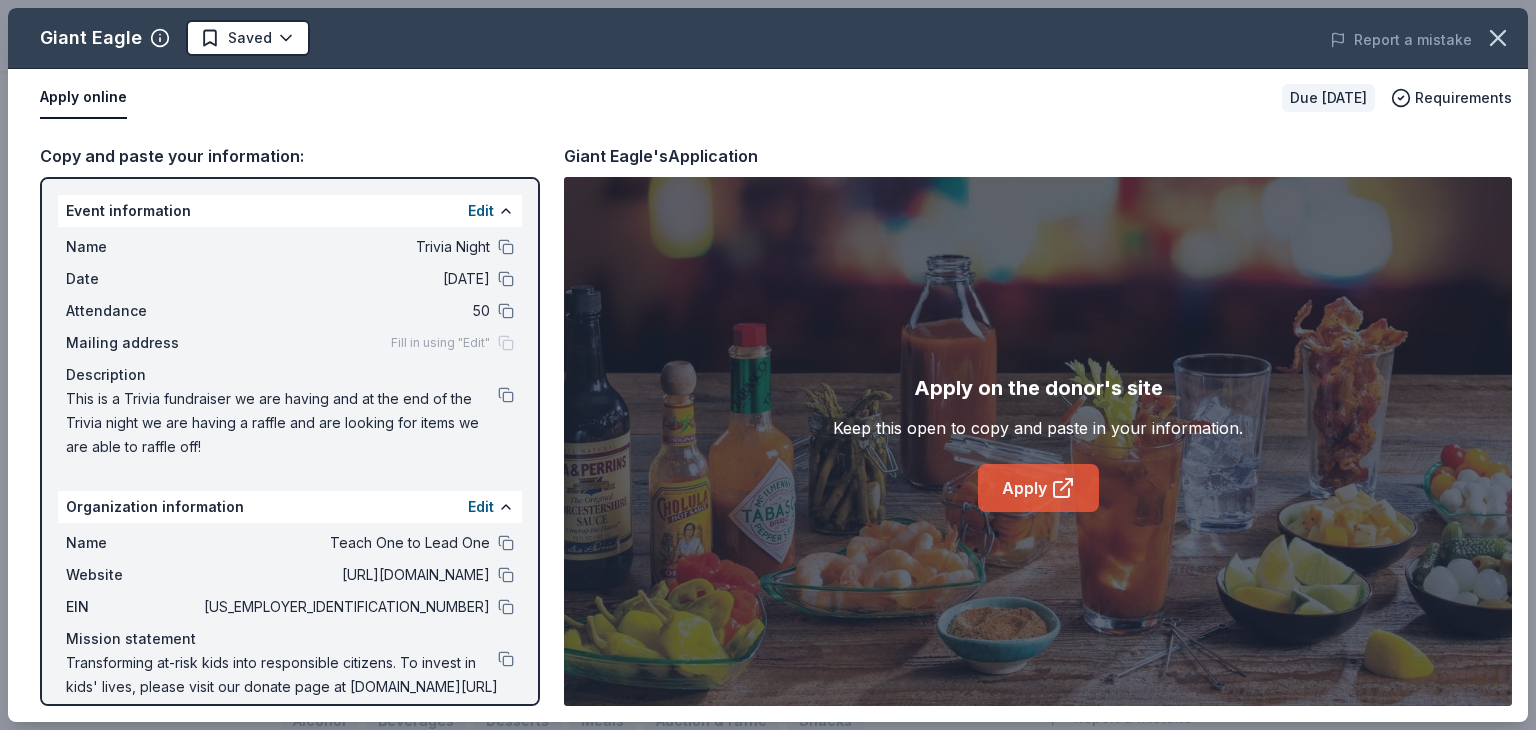 click on "Apply" at bounding box center [1038, 488] 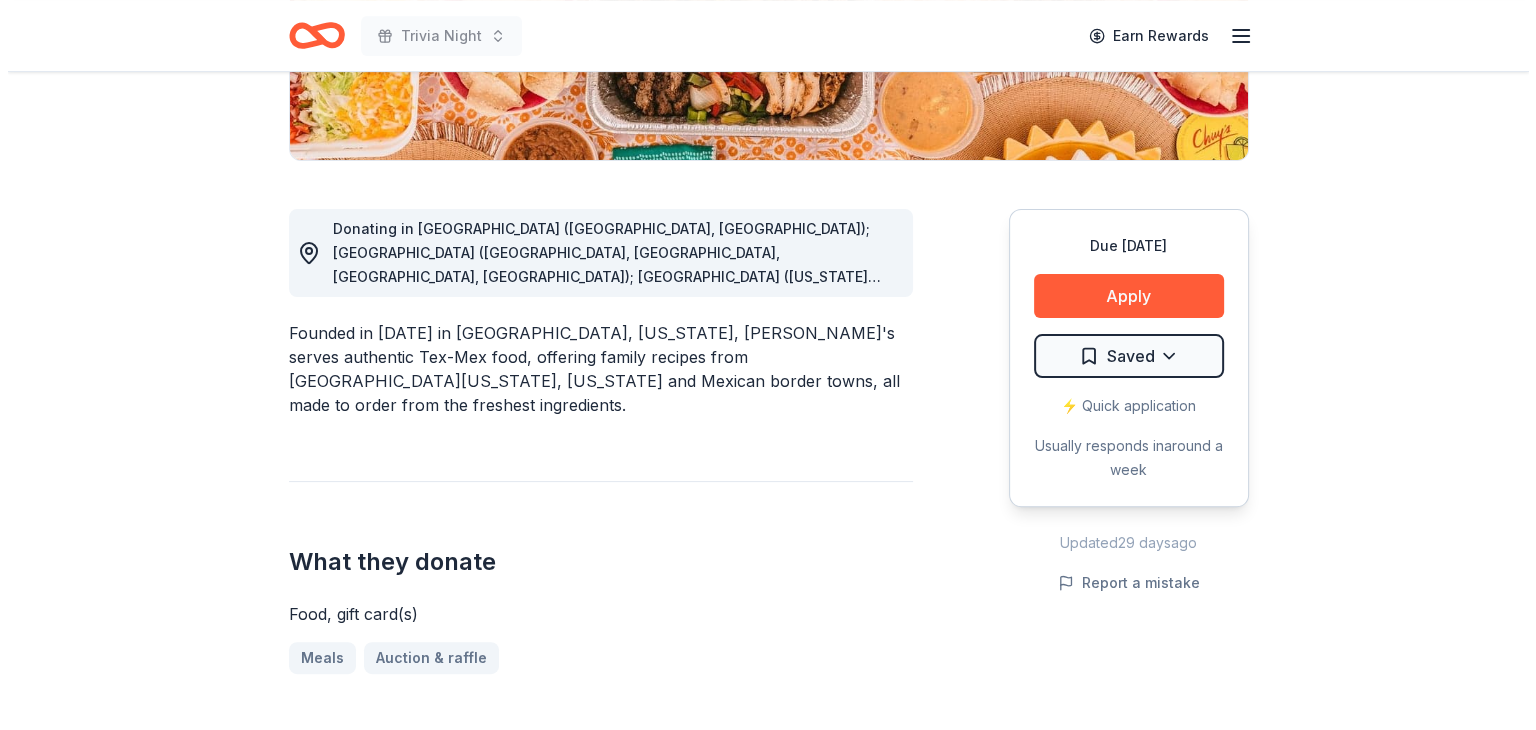scroll, scrollTop: 448, scrollLeft: 0, axis: vertical 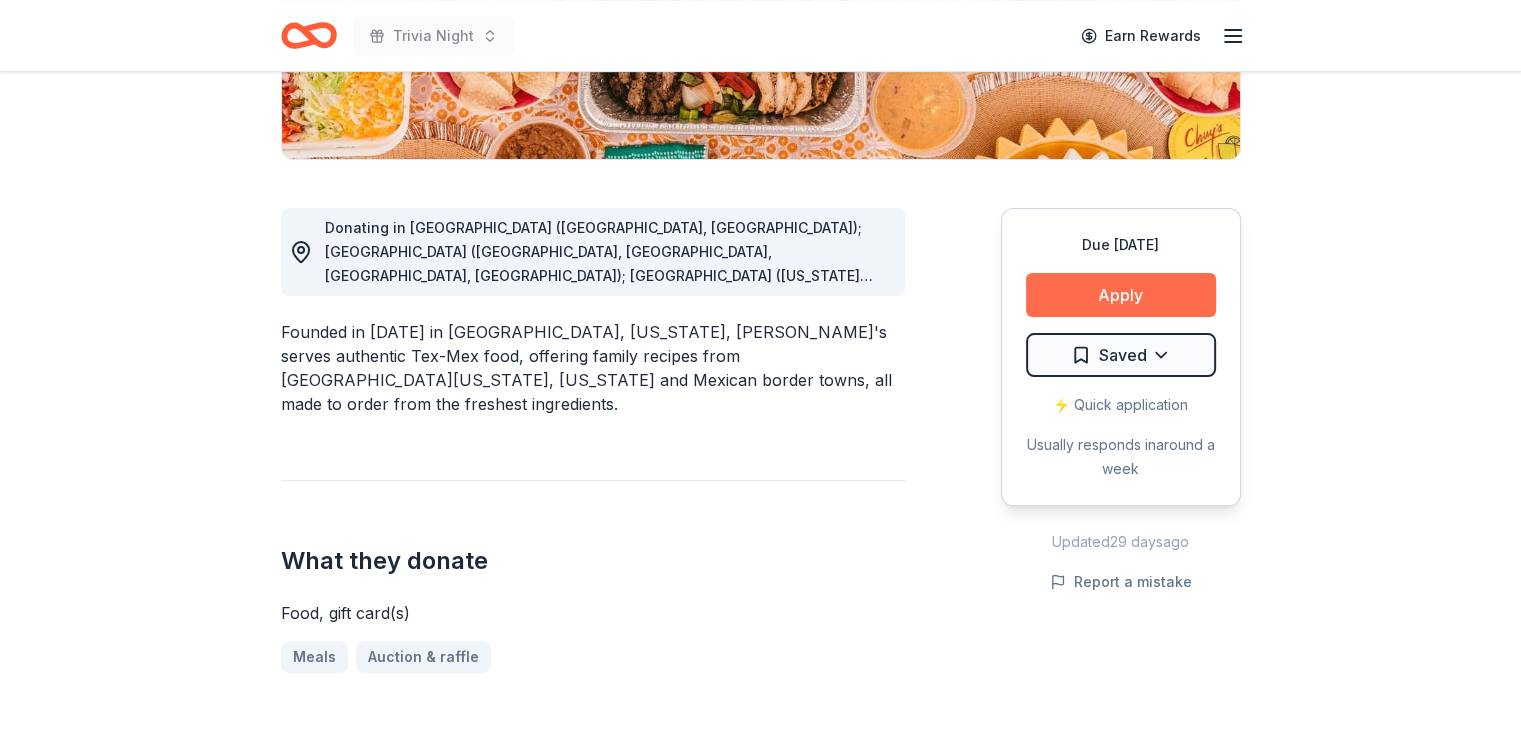 click on "Apply" at bounding box center (1121, 295) 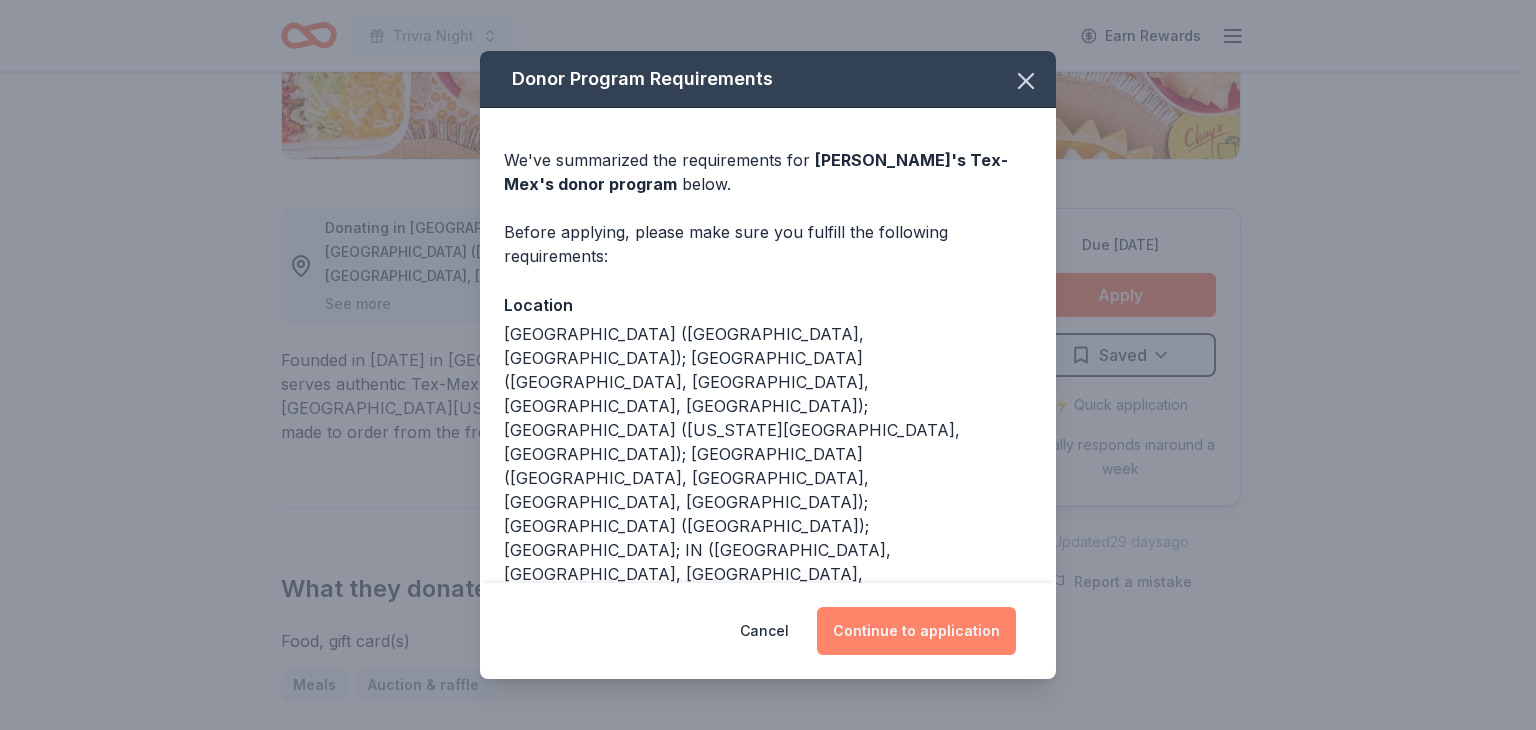 click on "Continue to application" at bounding box center [916, 631] 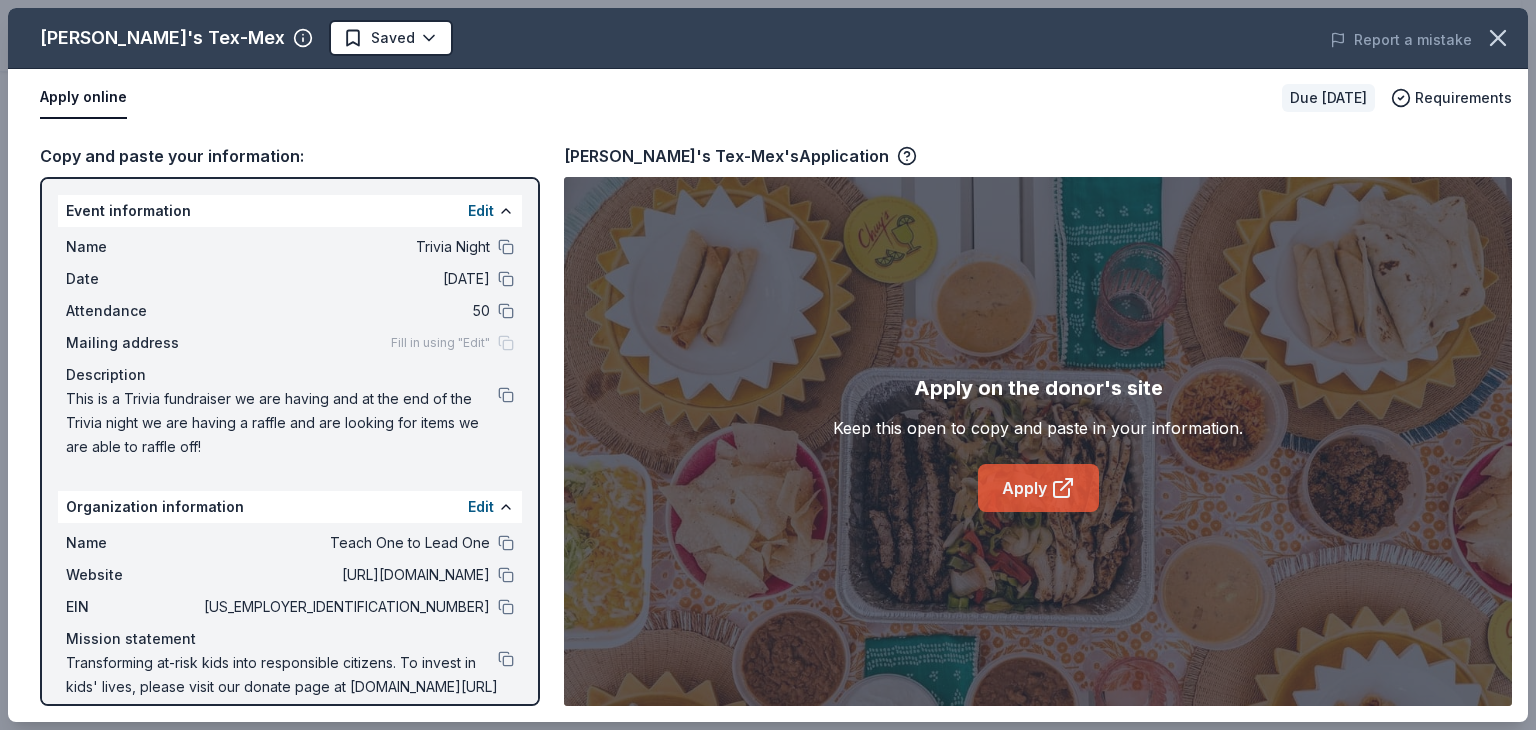 click on "Apply" at bounding box center [1038, 488] 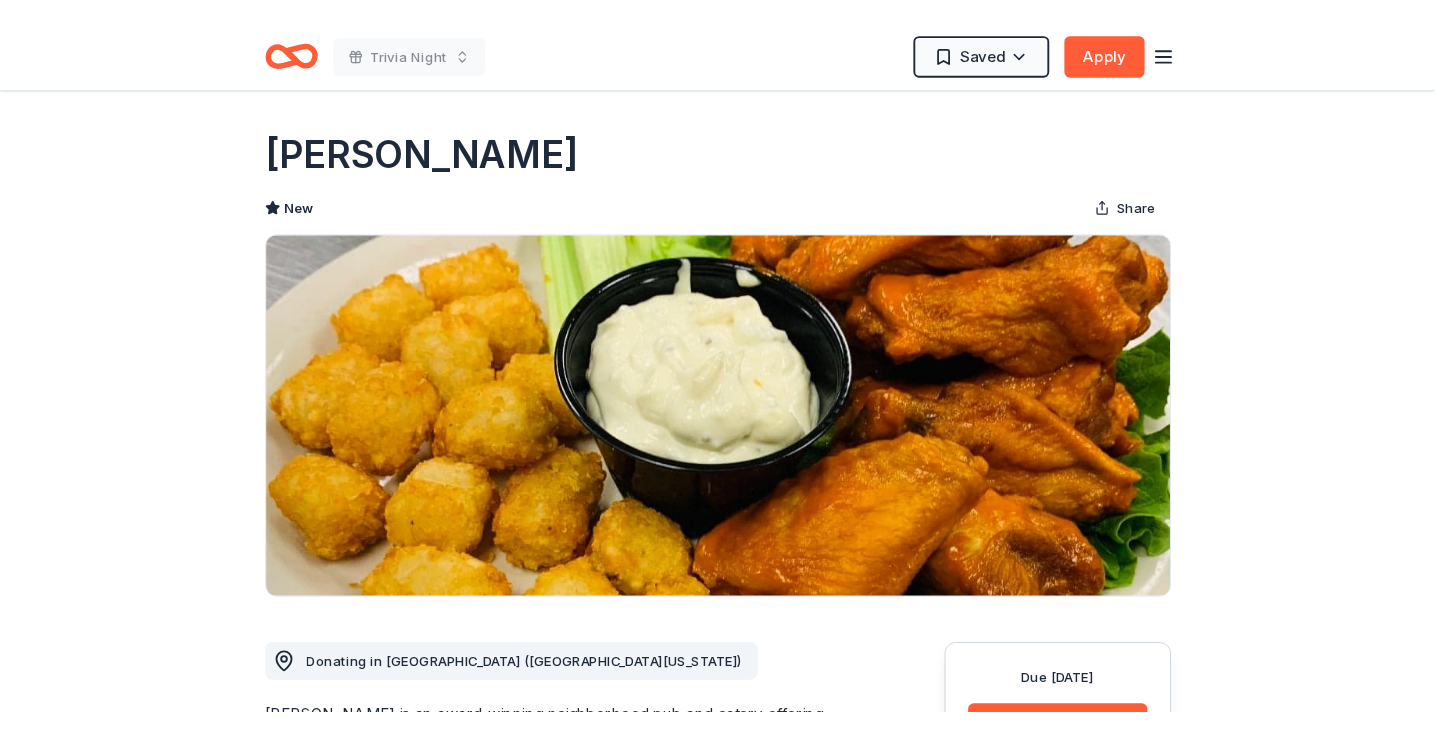 scroll, scrollTop: 340, scrollLeft: 0, axis: vertical 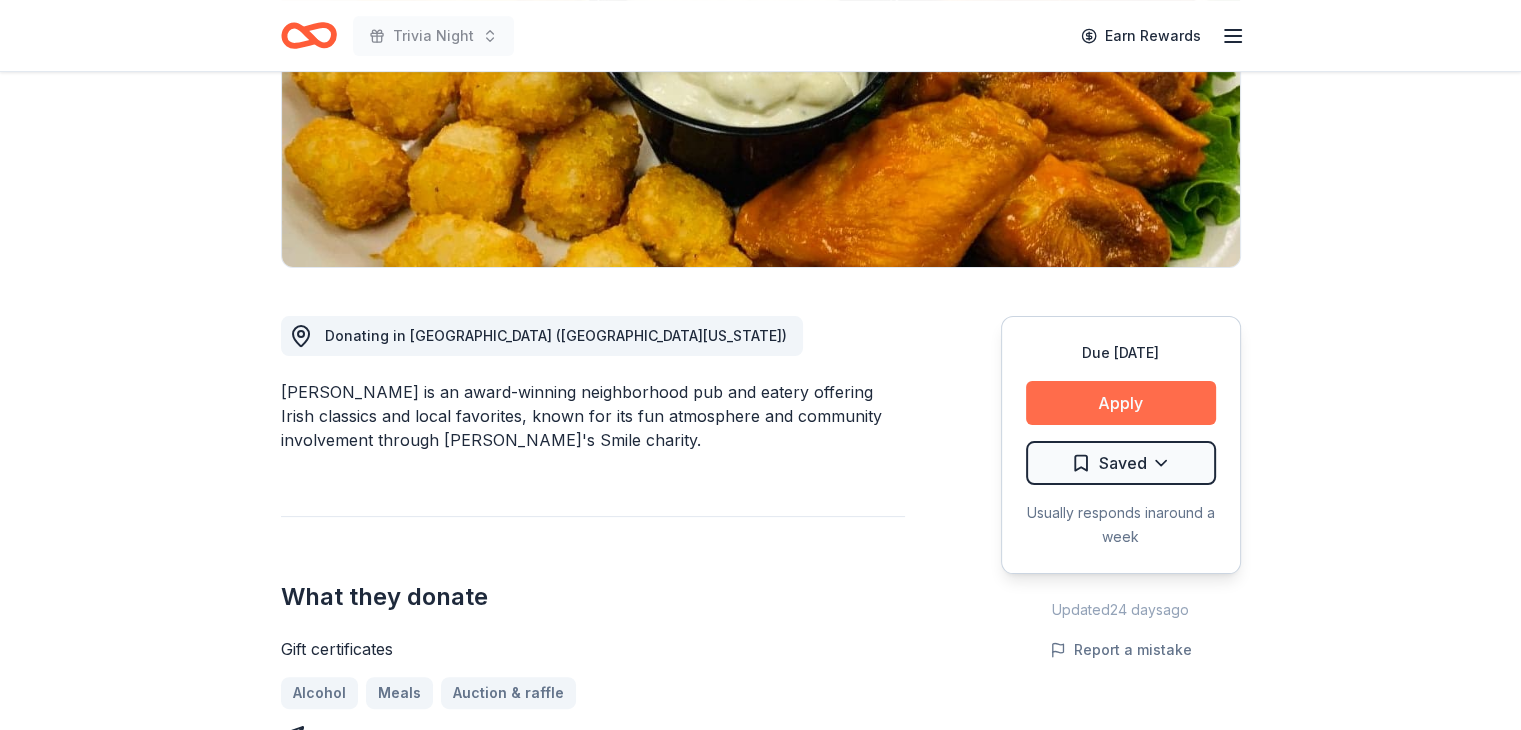 click on "Apply" at bounding box center [1121, 403] 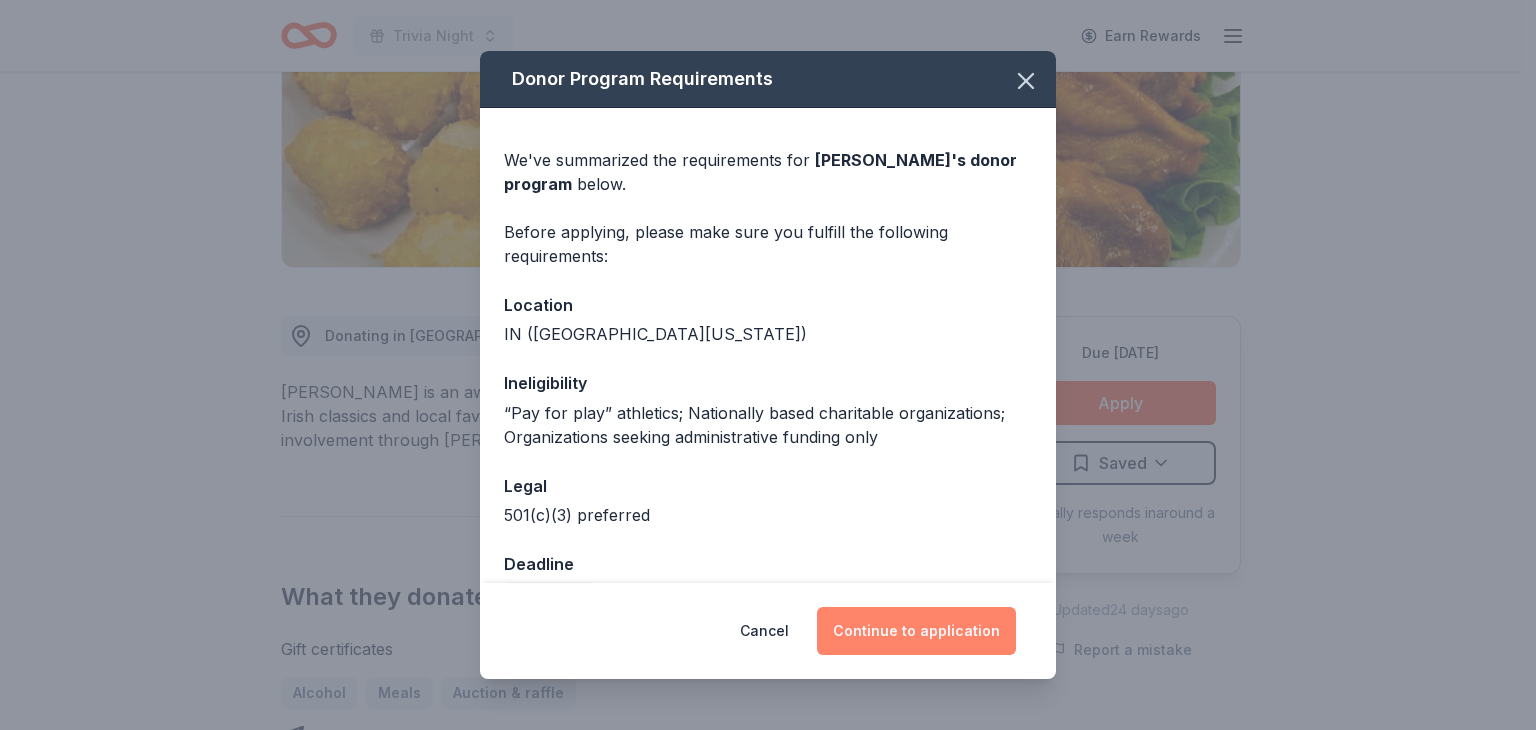 click on "Continue to application" at bounding box center (916, 631) 